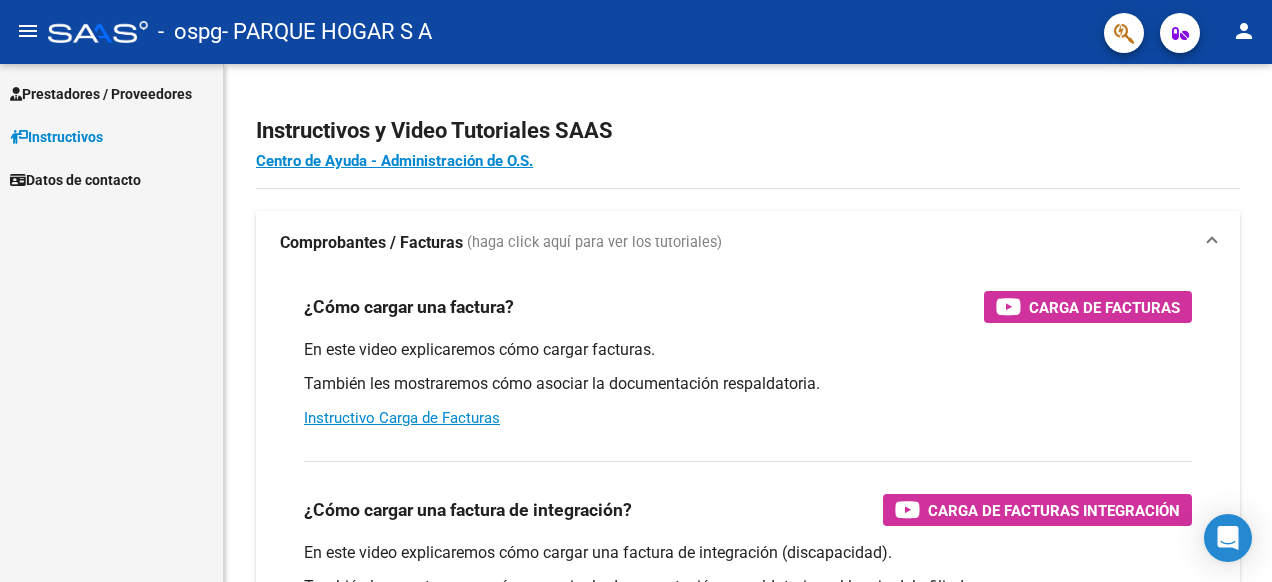 scroll, scrollTop: 0, scrollLeft: 0, axis: both 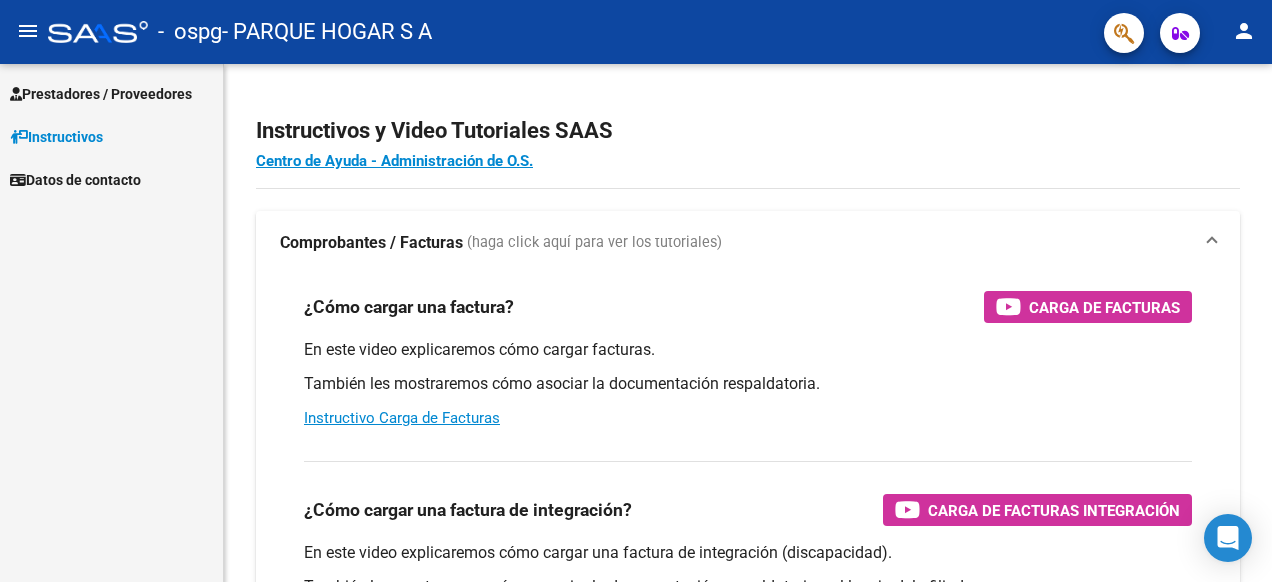 click on "Prestadores / Proveedores" at bounding box center (101, 94) 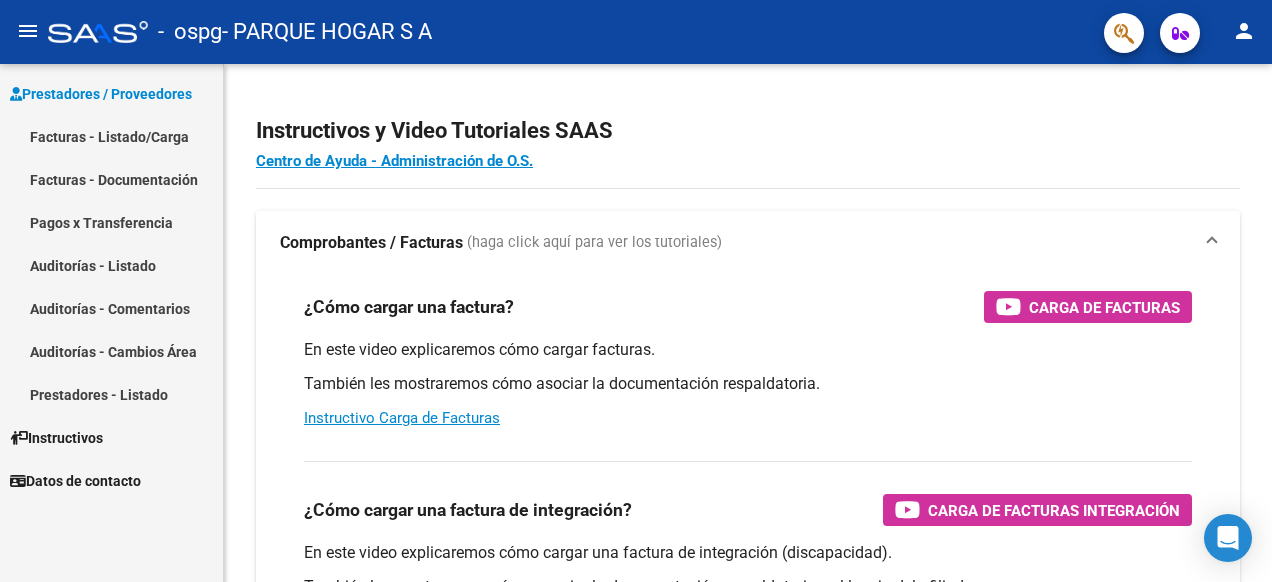 click on "Facturas - Listado/Carga" at bounding box center (111, 136) 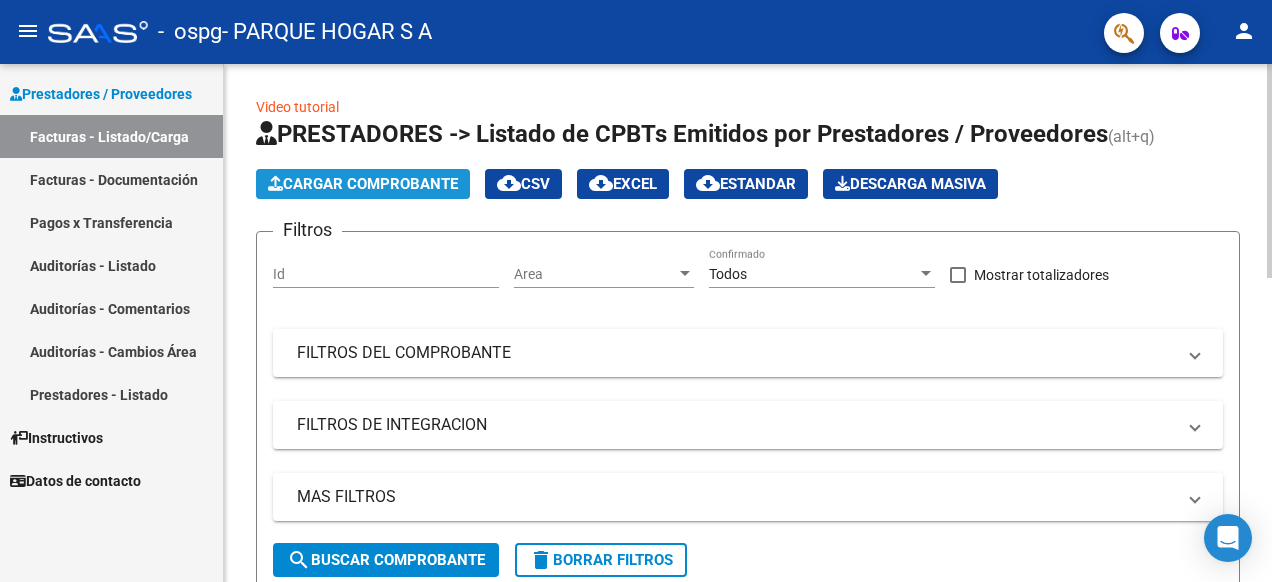 click on "Cargar Comprobante" 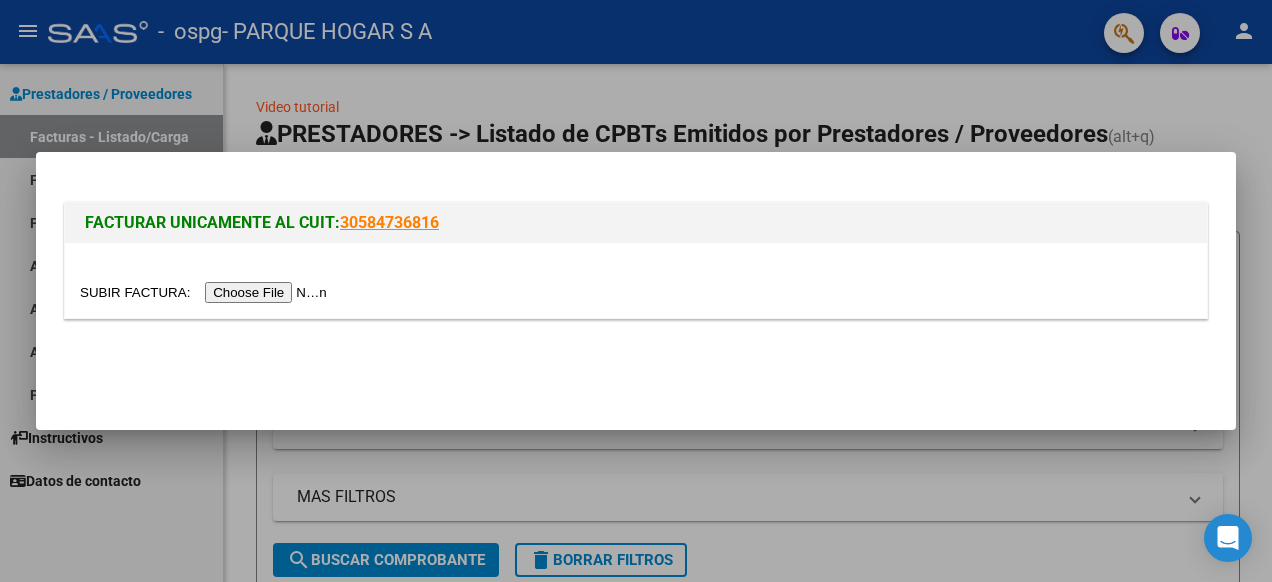 click at bounding box center (206, 292) 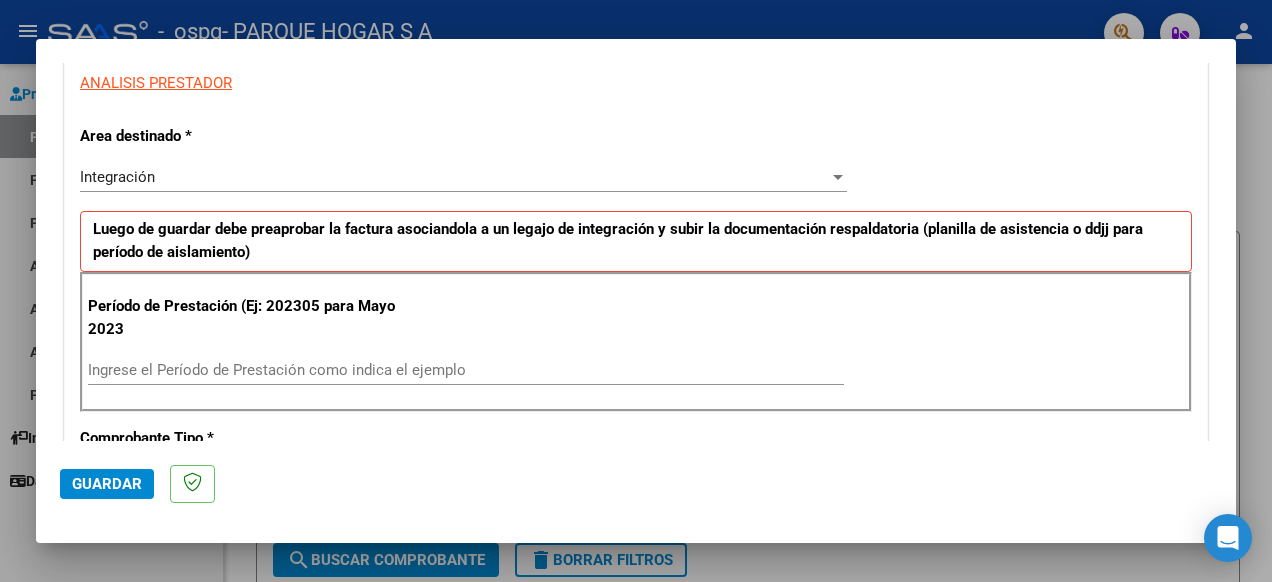 scroll, scrollTop: 400, scrollLeft: 0, axis: vertical 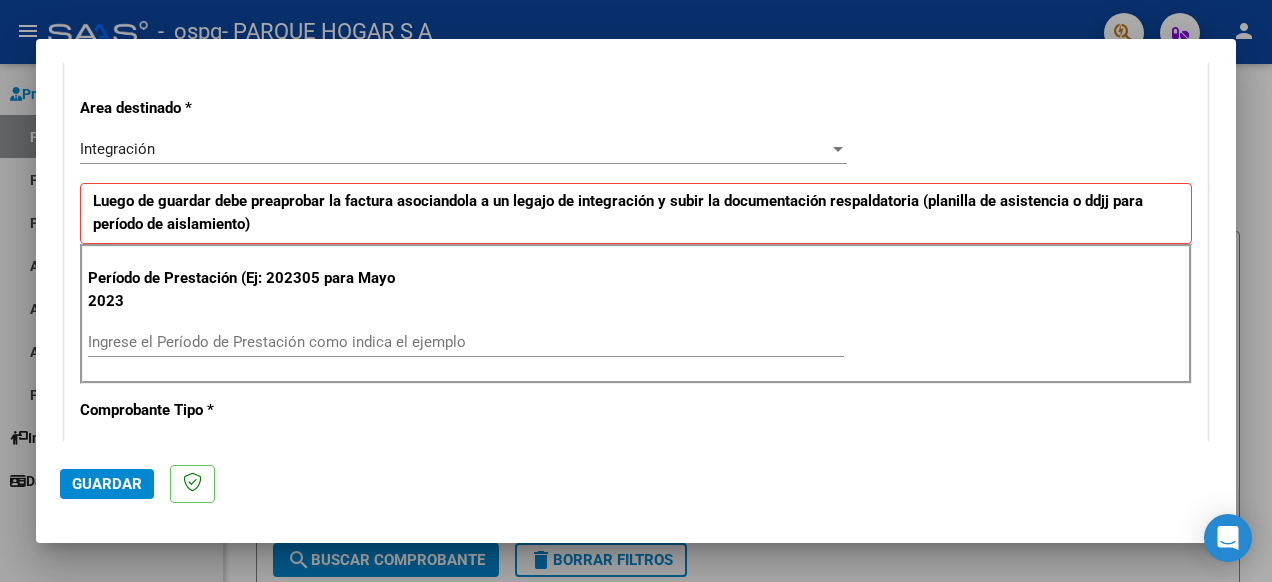 click on "Ingrese el Período de Prestación como indica el ejemplo" at bounding box center (466, 342) 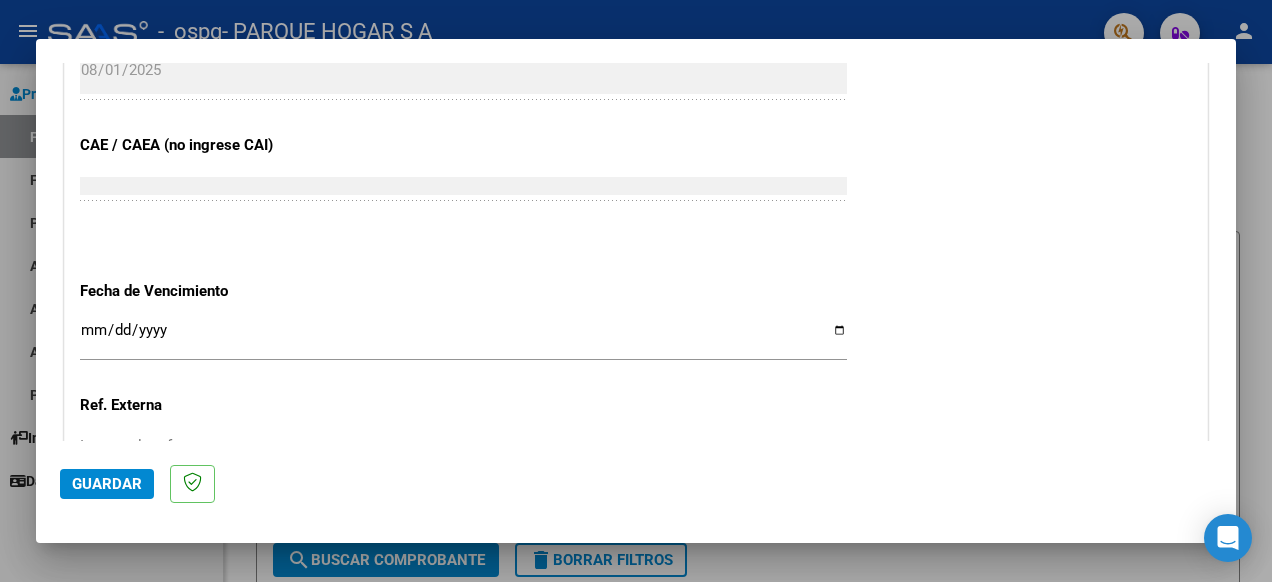 scroll, scrollTop: 1300, scrollLeft: 0, axis: vertical 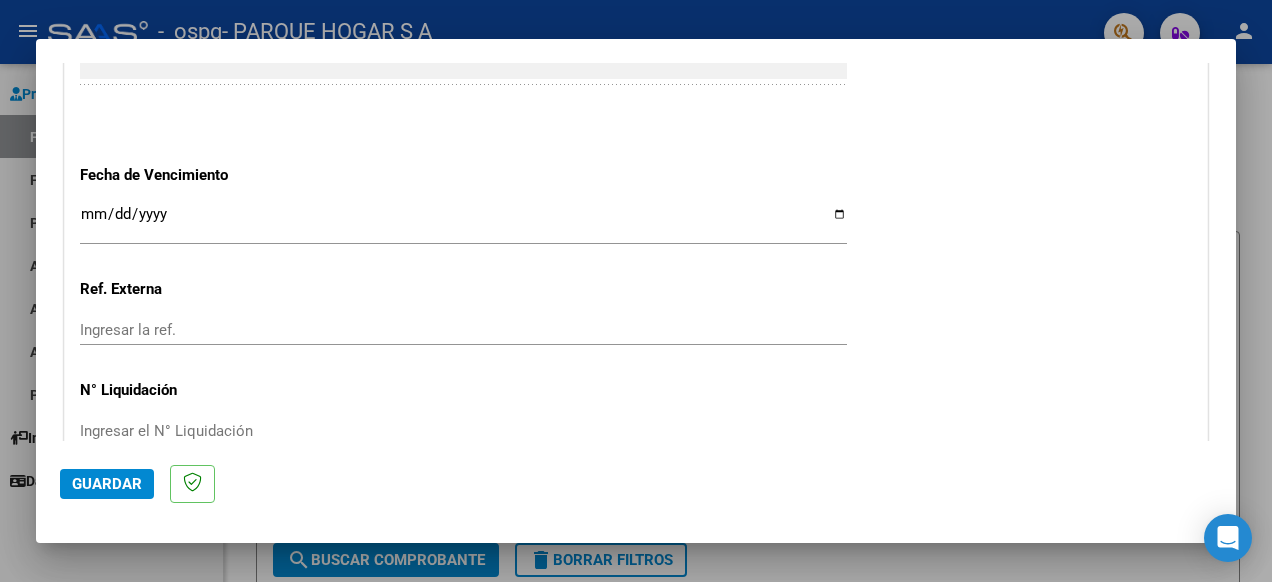 type on "202507" 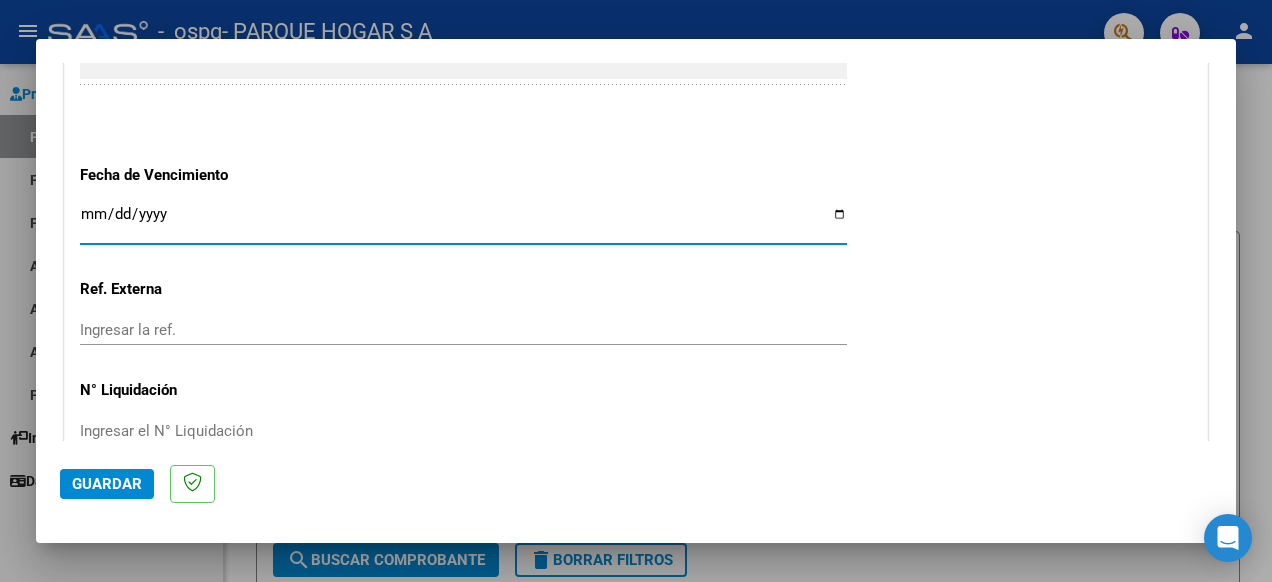 click on "Ingresar la fecha" at bounding box center [463, 222] 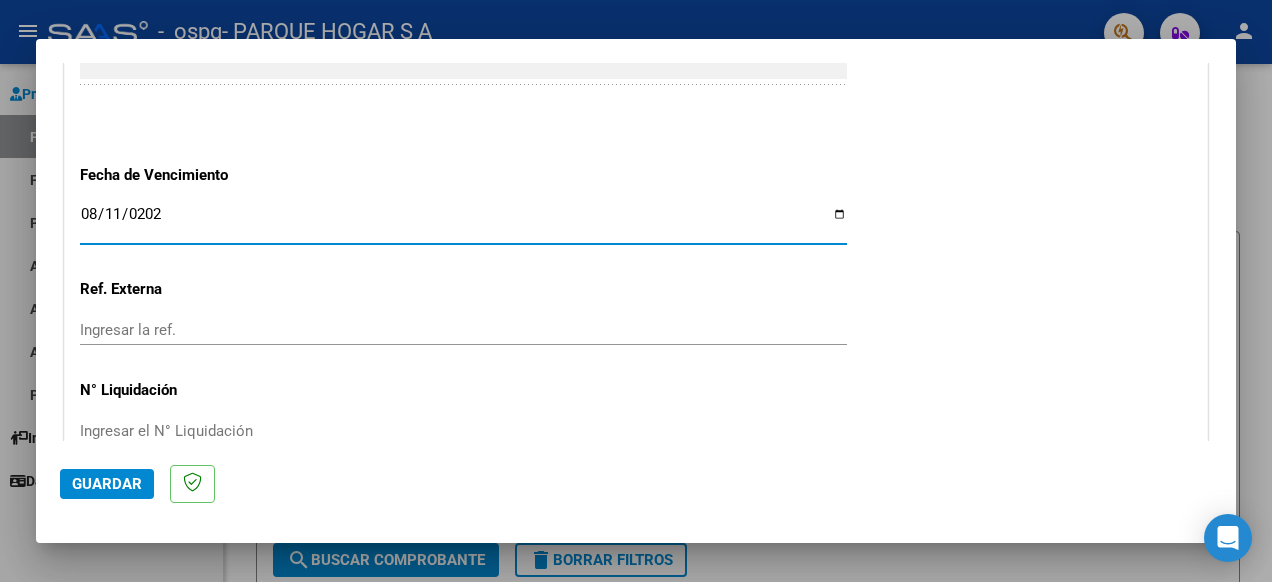type on "2025-08-11" 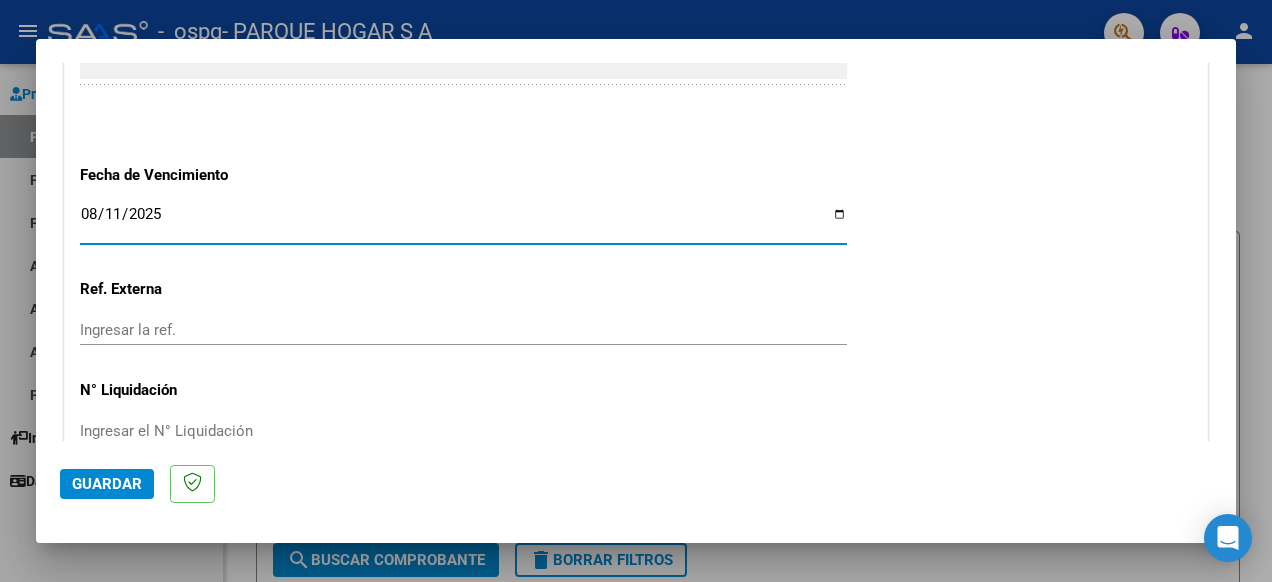 scroll, scrollTop: 1400, scrollLeft: 0, axis: vertical 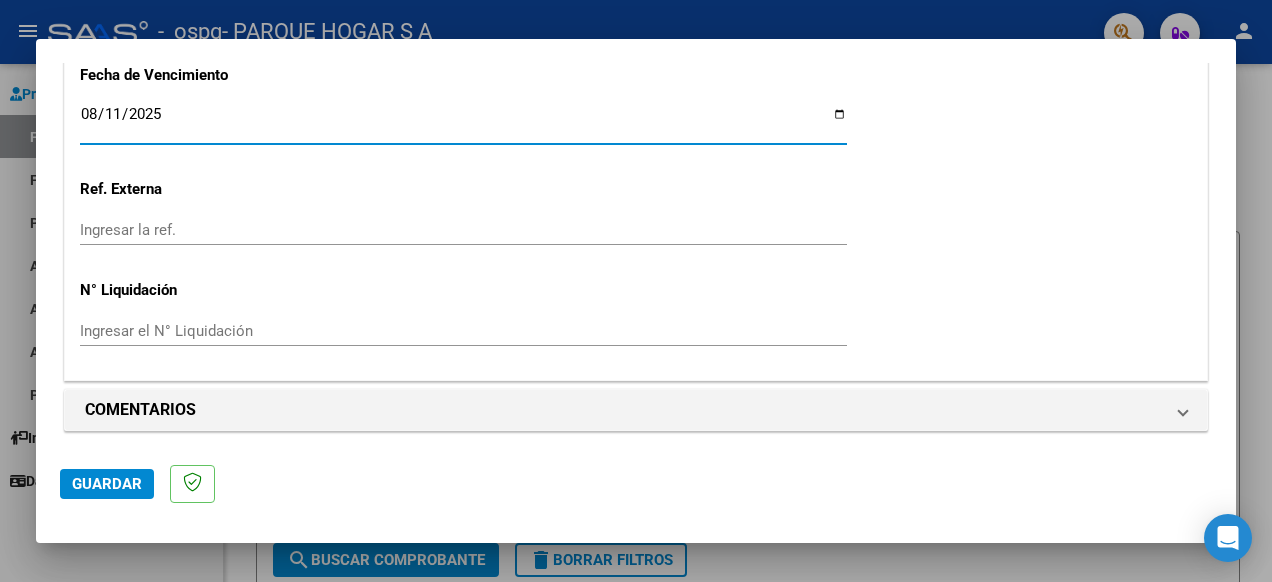 click on "Guardar" 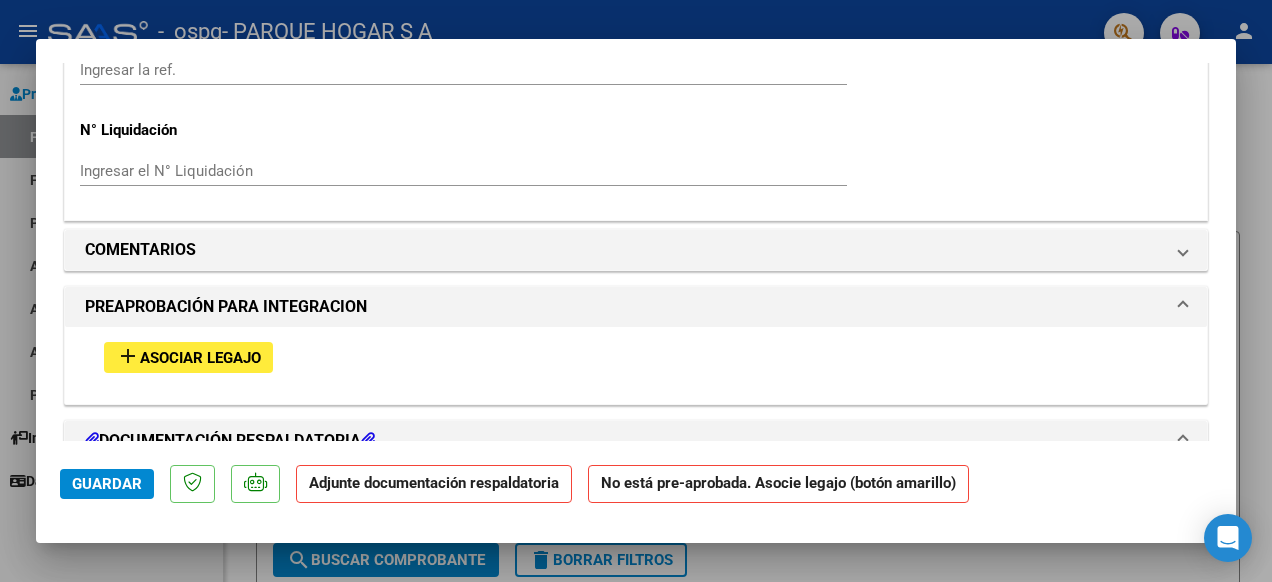 scroll, scrollTop: 1600, scrollLeft: 0, axis: vertical 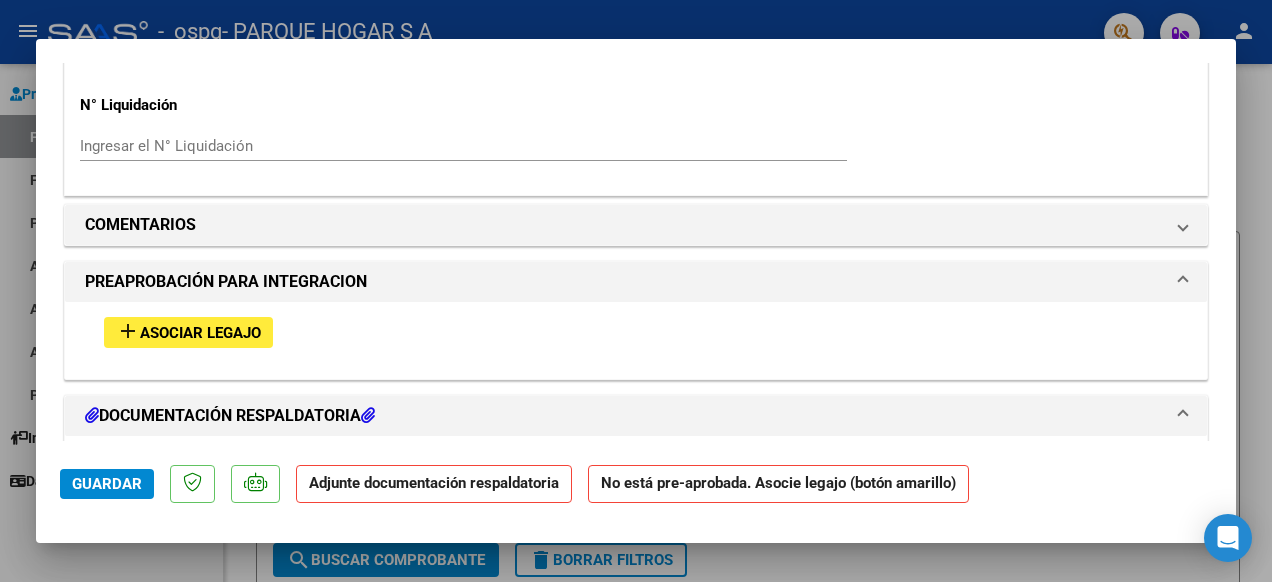 click on "add Asociar Legajo" at bounding box center [188, 332] 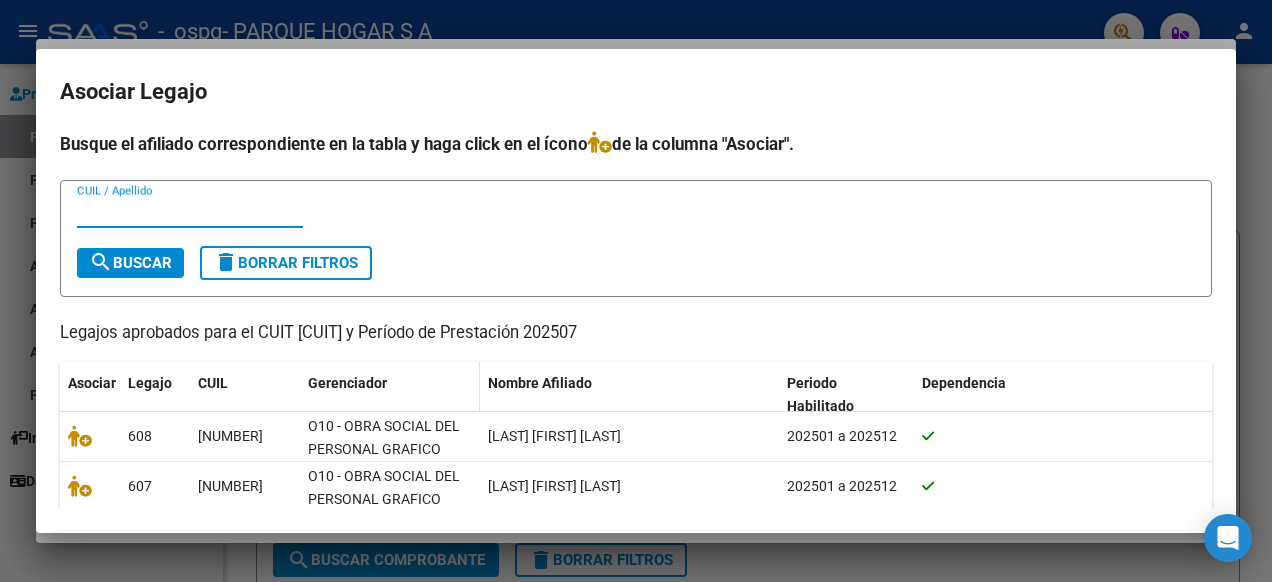 scroll, scrollTop: 100, scrollLeft: 0, axis: vertical 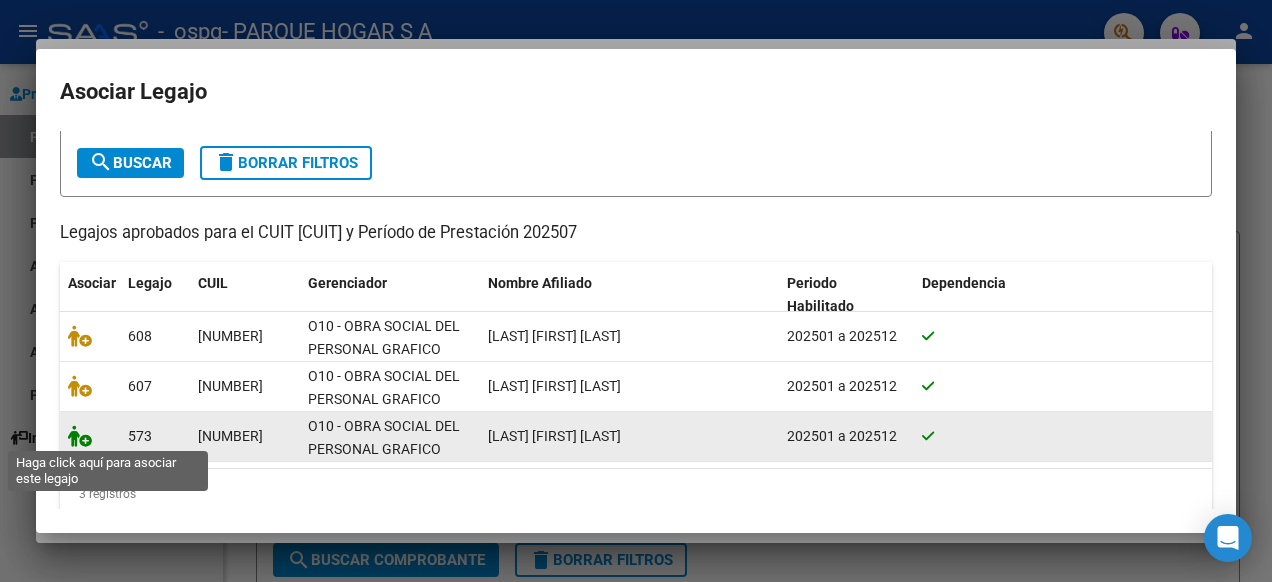 click 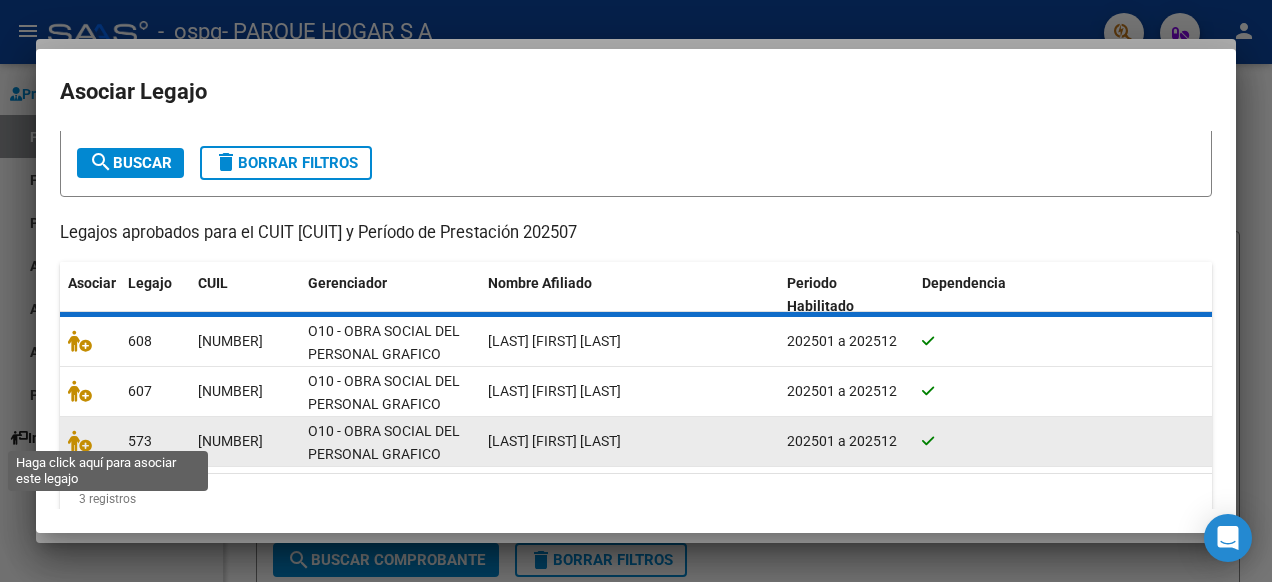 scroll, scrollTop: 1652, scrollLeft: 0, axis: vertical 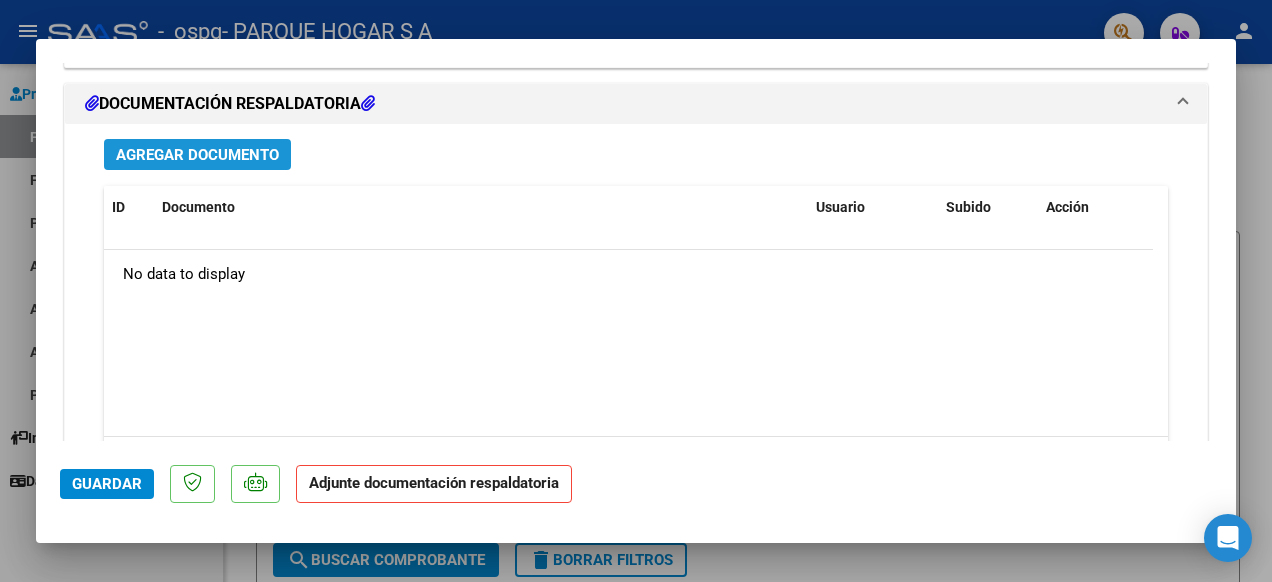 click on "Agregar Documento" at bounding box center (197, 155) 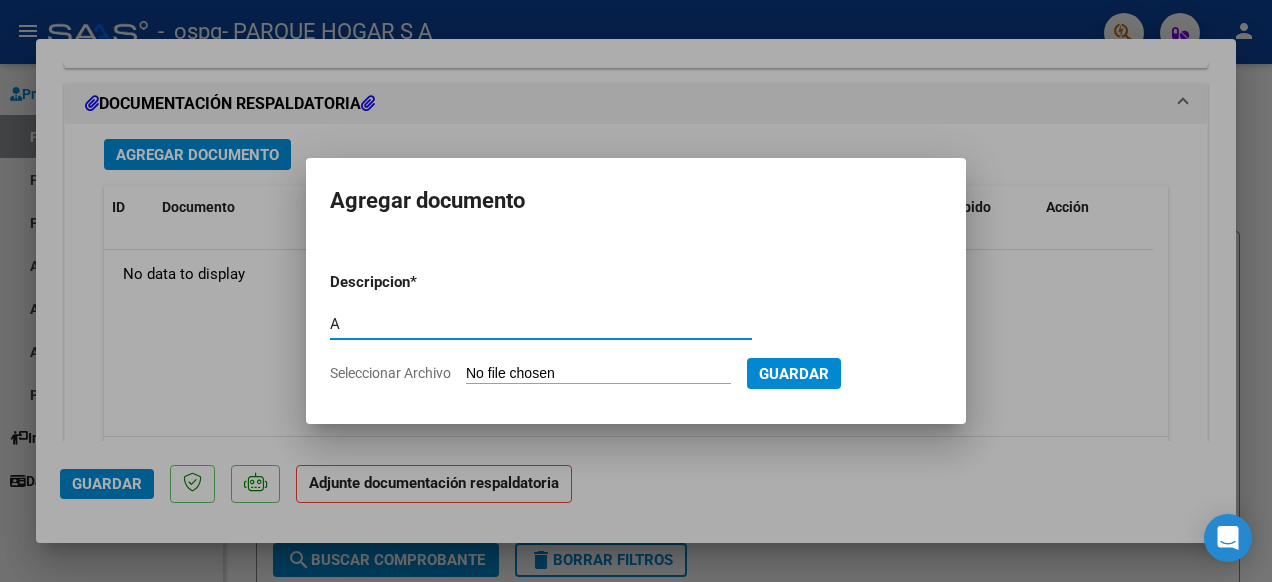 type on "Autorización" 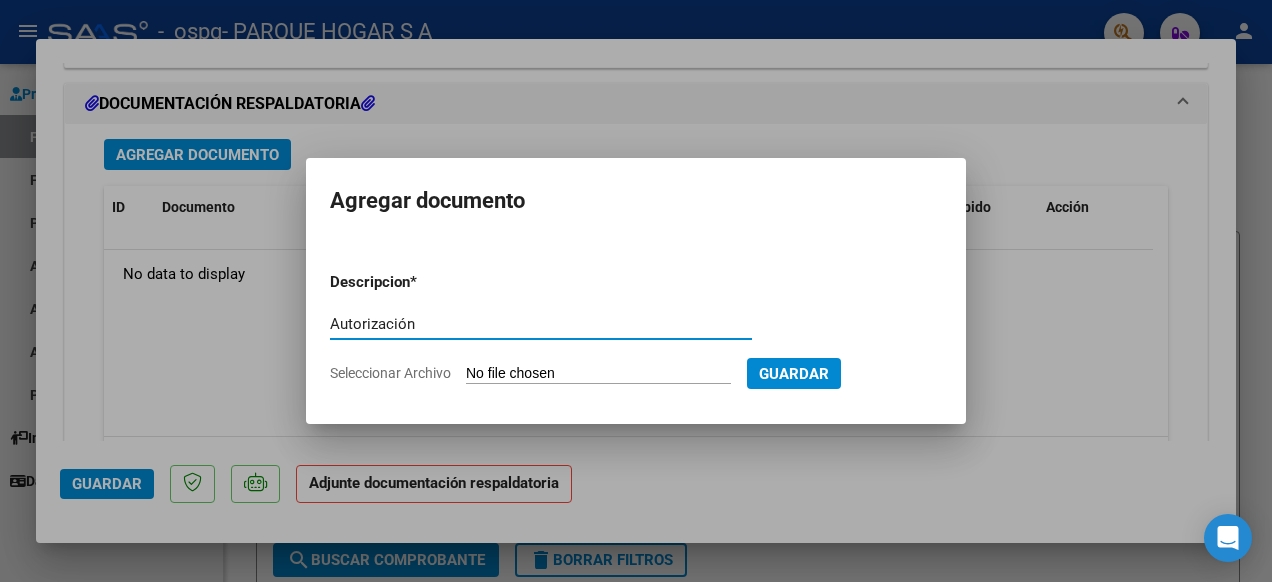 click on "Seleccionar Archivo" at bounding box center (598, 374) 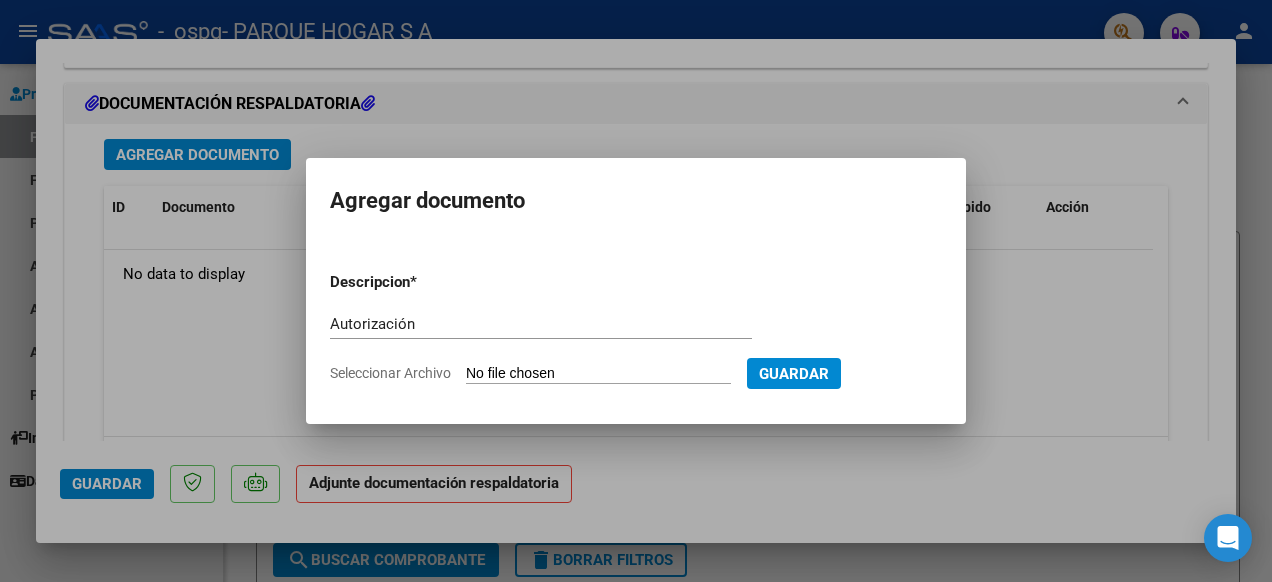 type on "C:\fakepath\2025-07 - [LAST] Autorizacion.pdf" 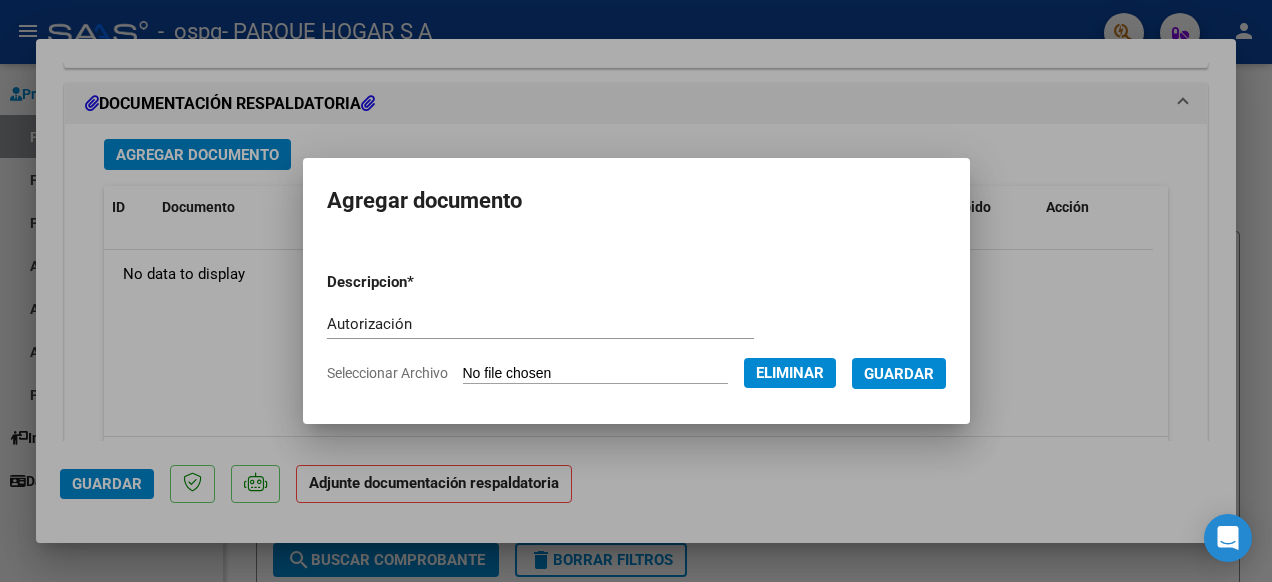 click on "Guardar" at bounding box center (899, 374) 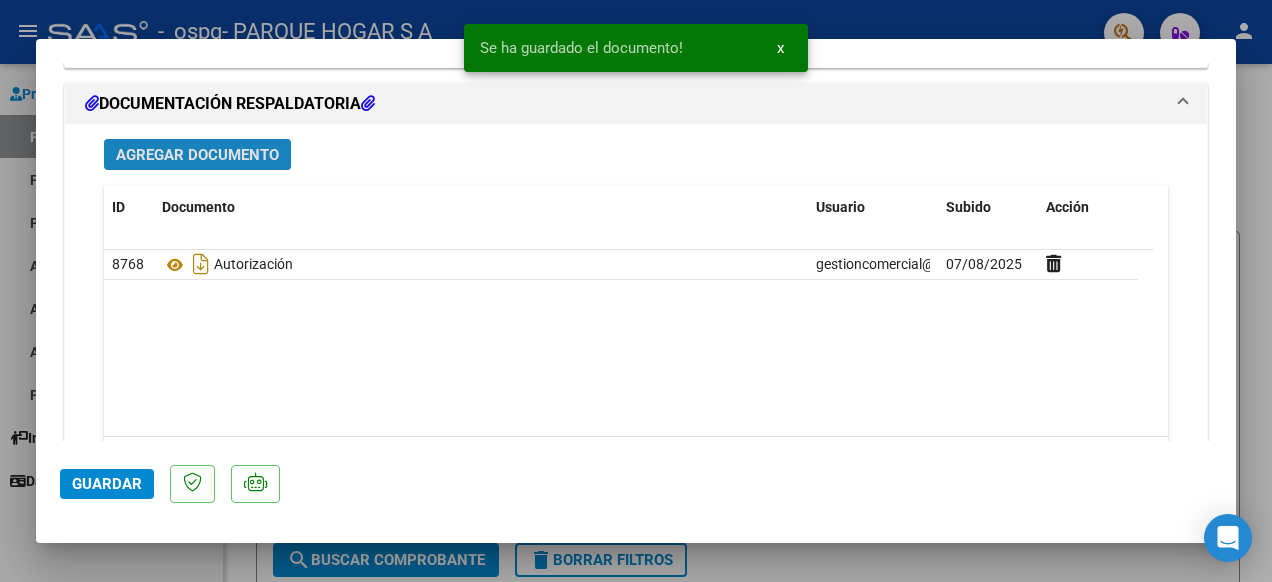click on "Agregar Documento" at bounding box center [197, 155] 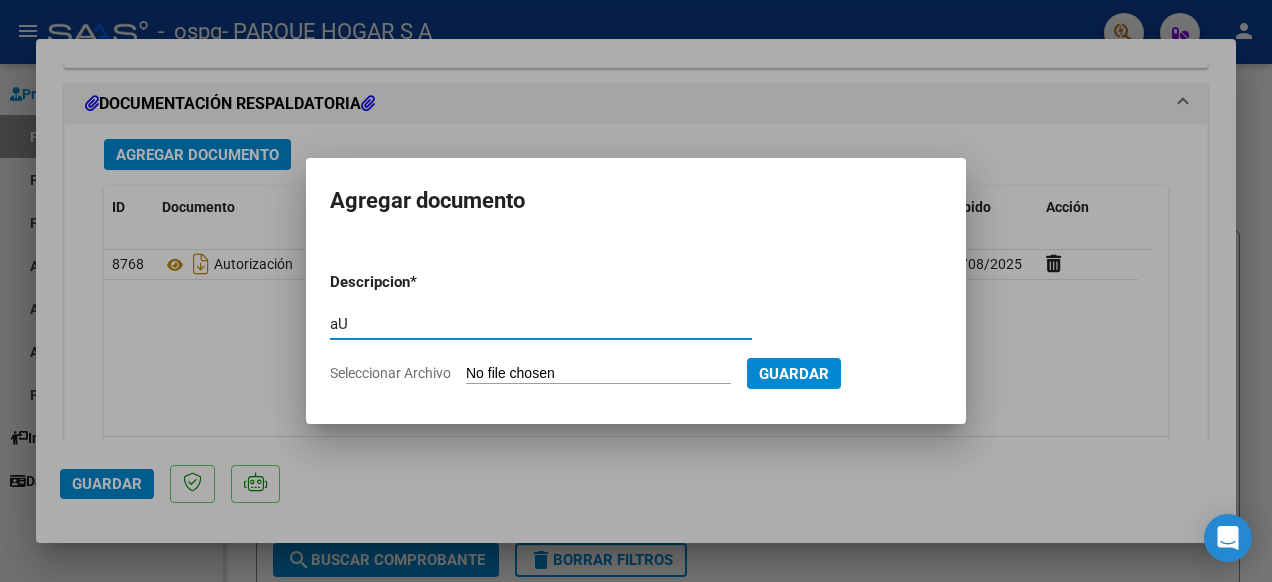 type on "a" 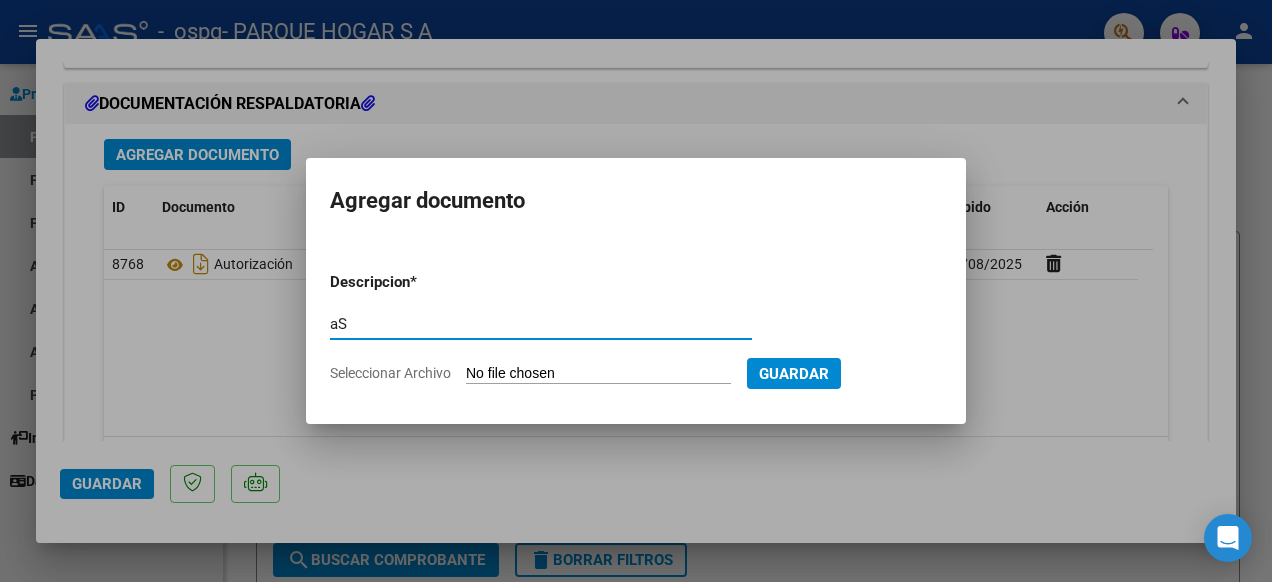 type on "Asistencia" 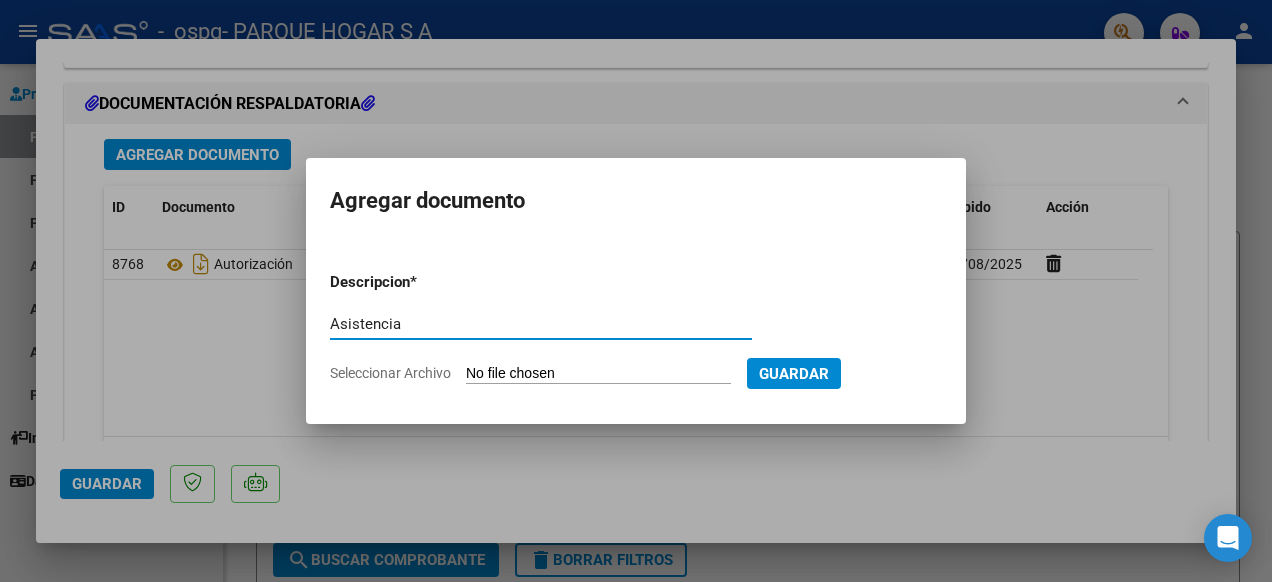 click on "Seleccionar Archivo" at bounding box center (598, 374) 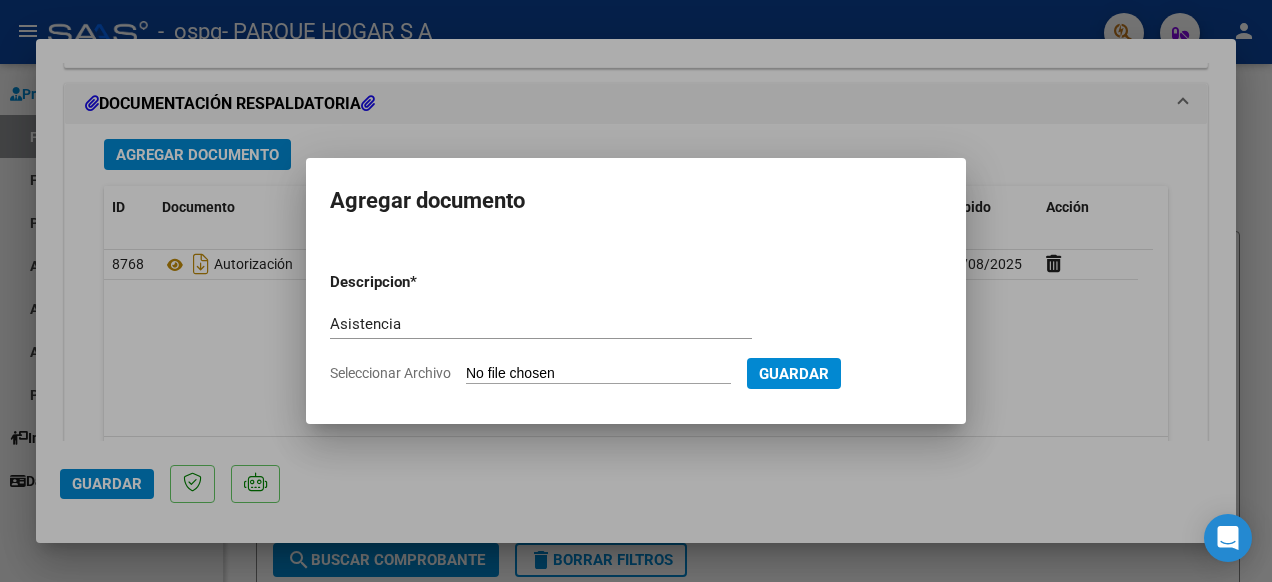 type on "C:\fakepath\2025-07 - [LAST] Asistencia.pdf" 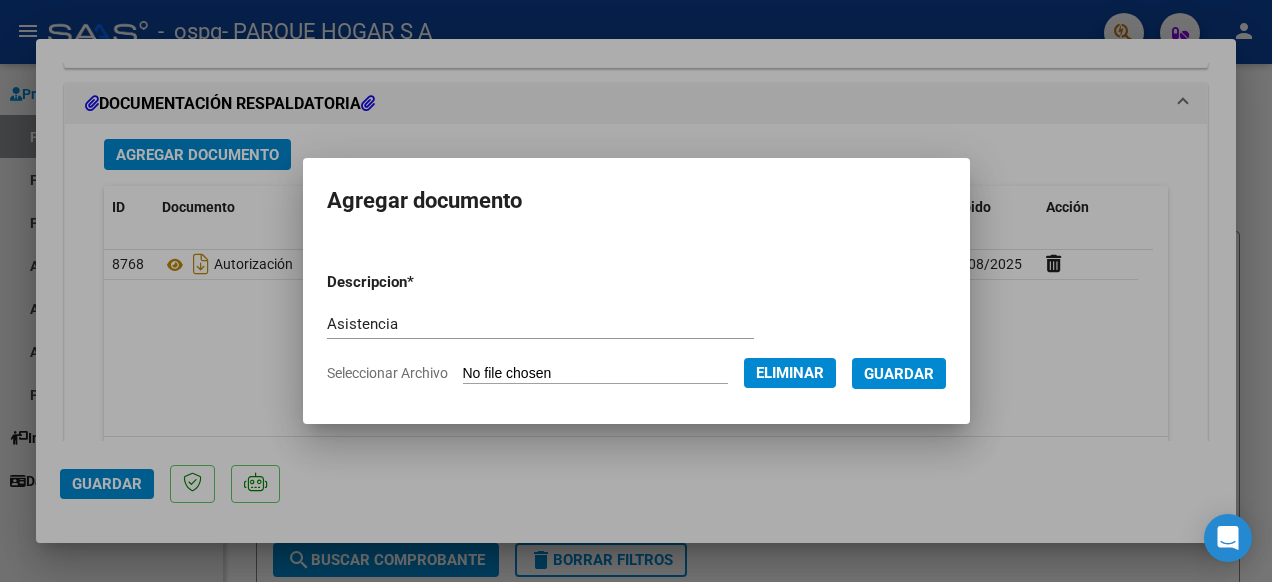 click on "Guardar" at bounding box center (899, 374) 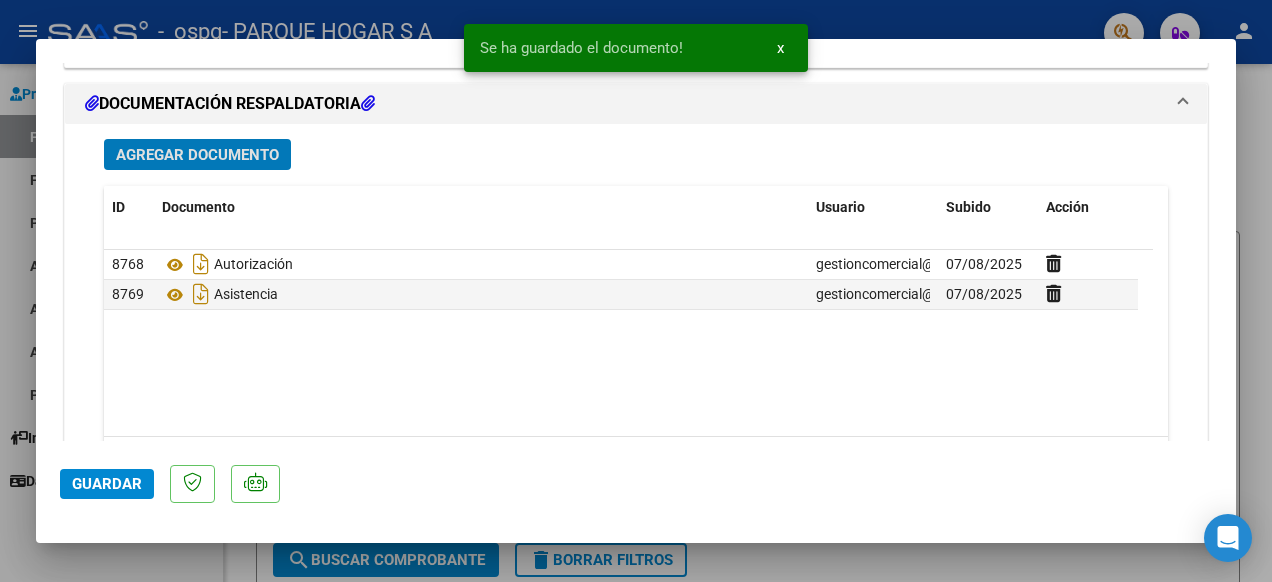 click on "Agregar Documento" at bounding box center [197, 155] 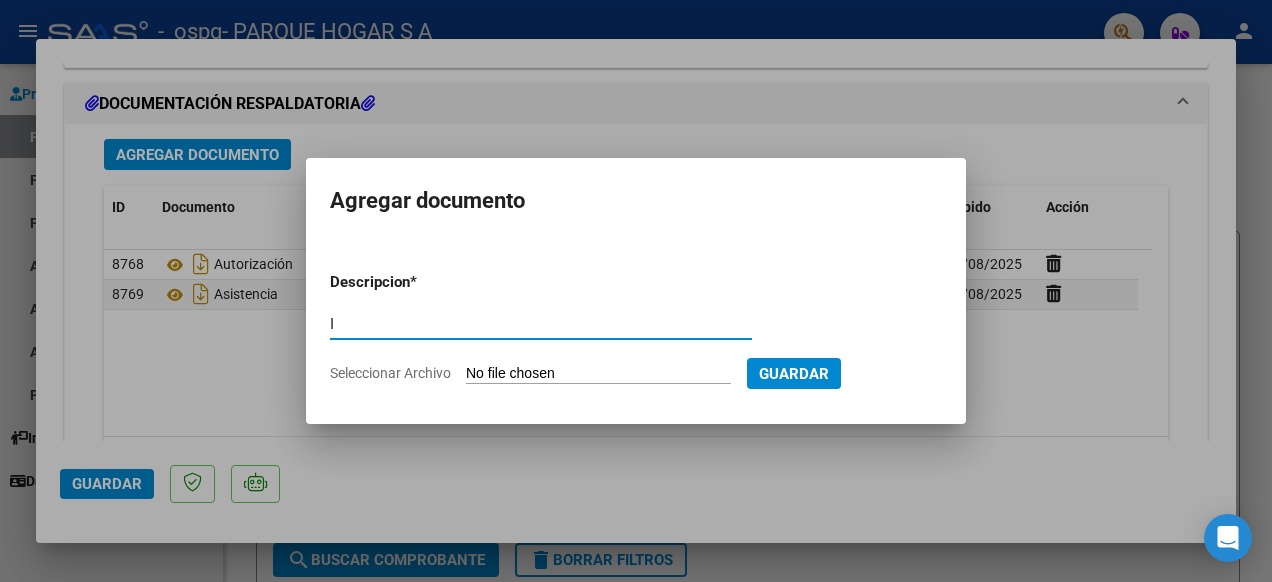 type on "Informe Mensual" 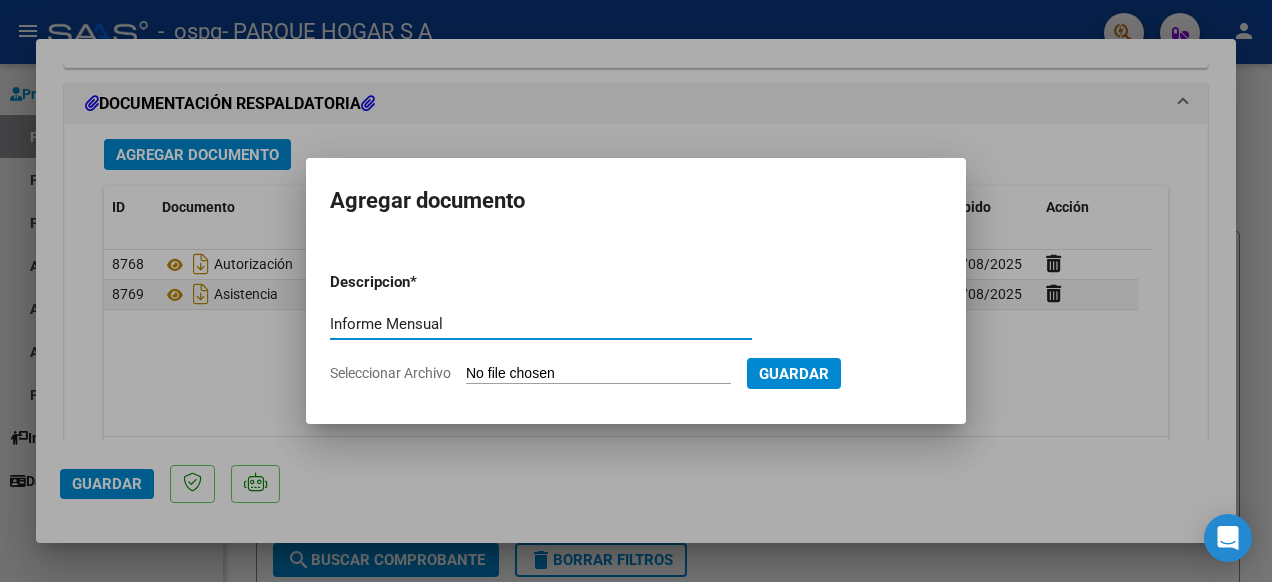 click on "Seleccionar Archivo" at bounding box center [598, 374] 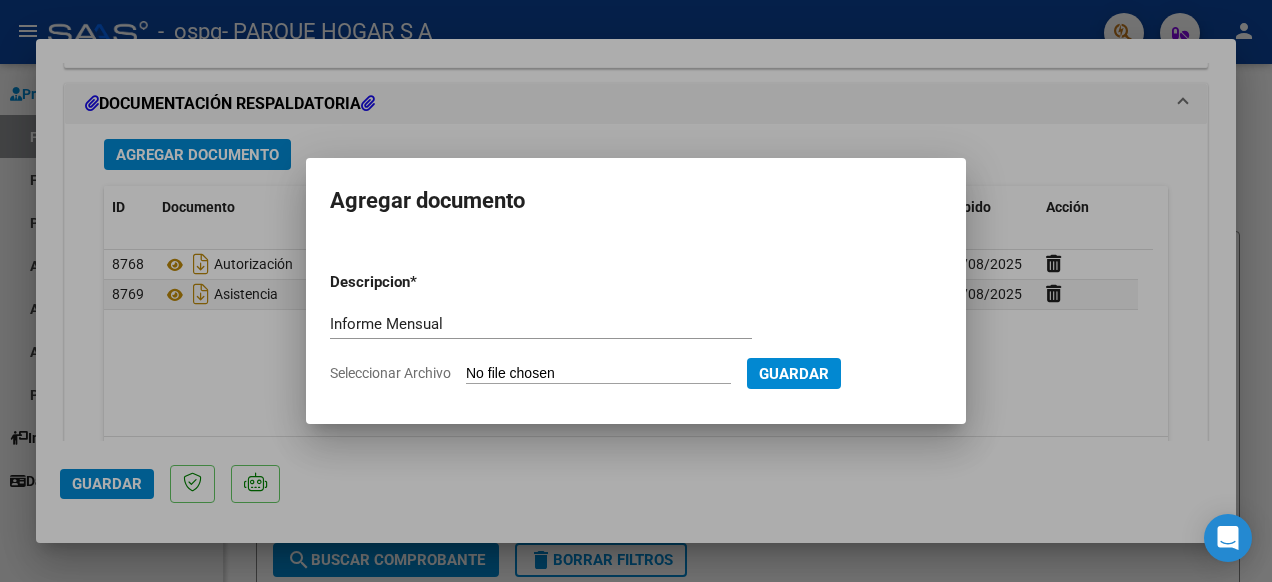 type on "C:\fakepath\2025-07 - [LAST] INFORME MENSUAL.pdf" 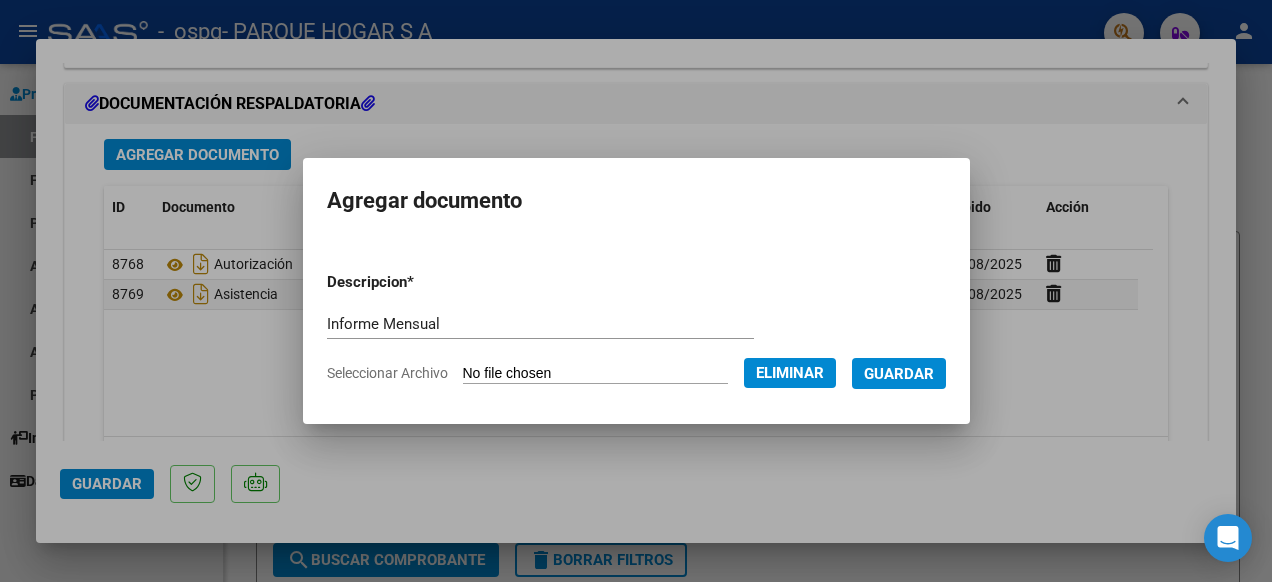 click on "Guardar" at bounding box center (899, 373) 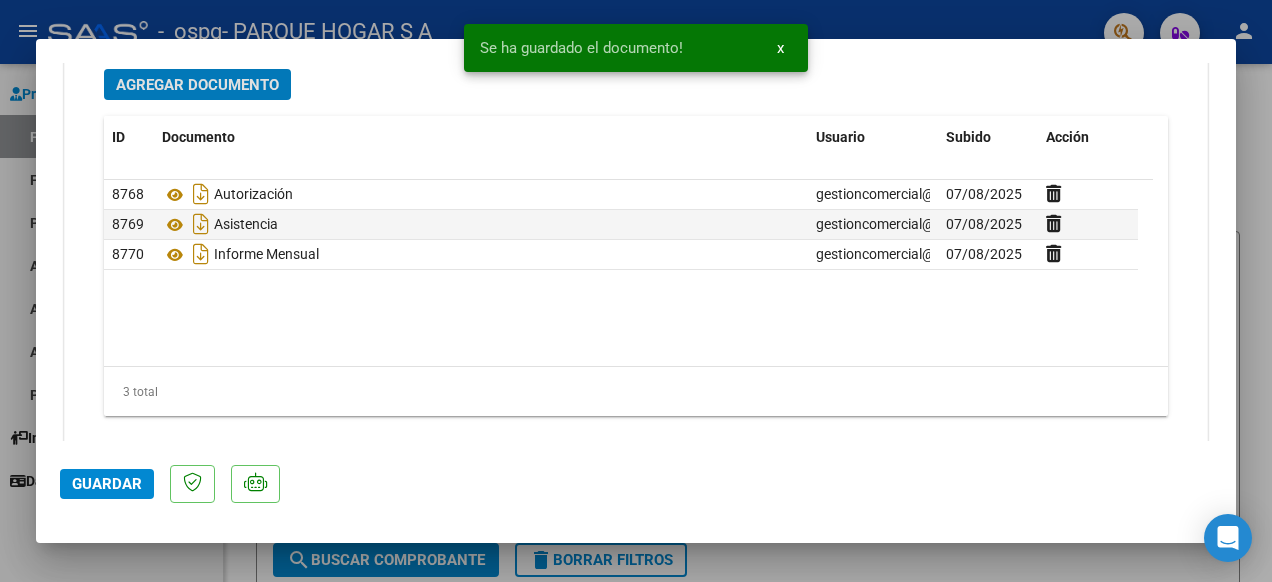 scroll, scrollTop: 2324, scrollLeft: 0, axis: vertical 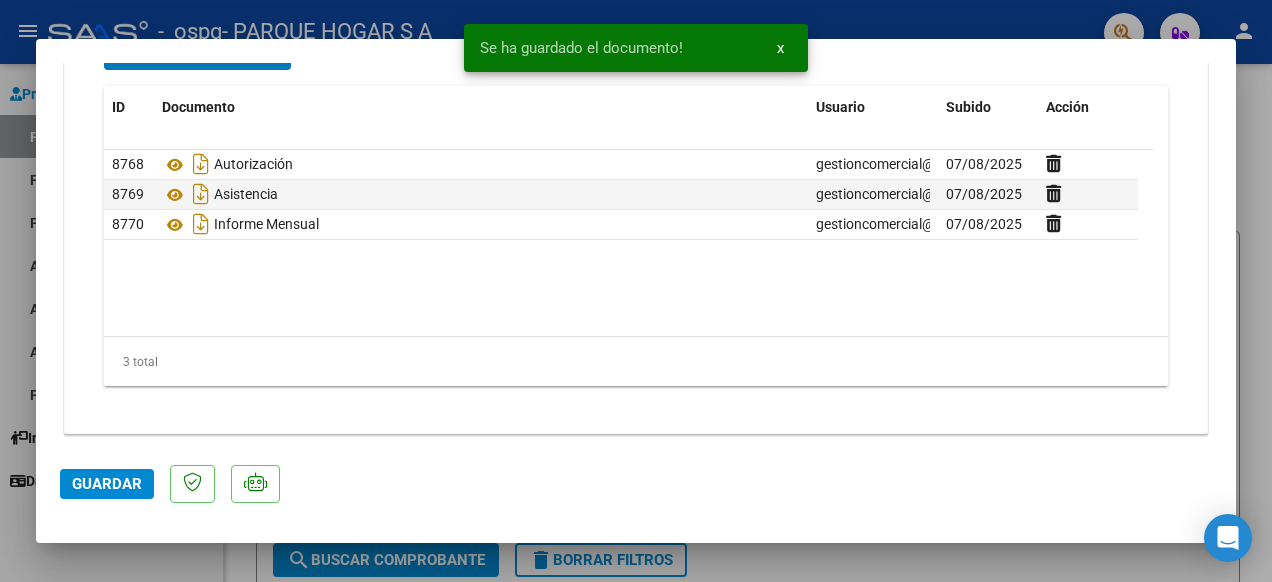 click on "Guardar" 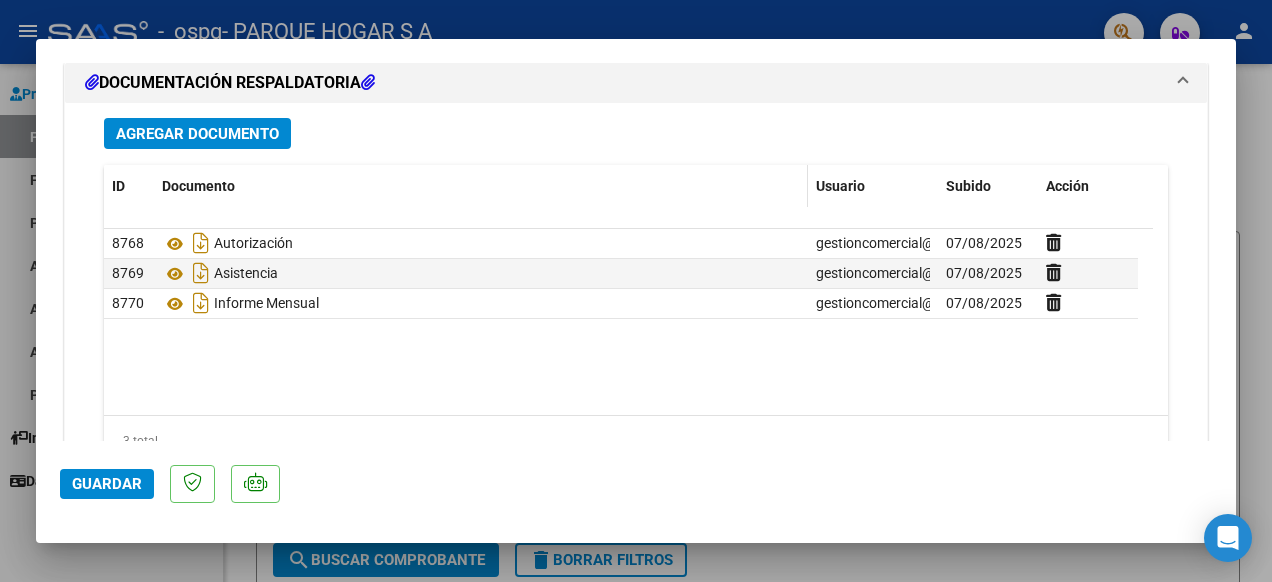 scroll, scrollTop: 2324, scrollLeft: 0, axis: vertical 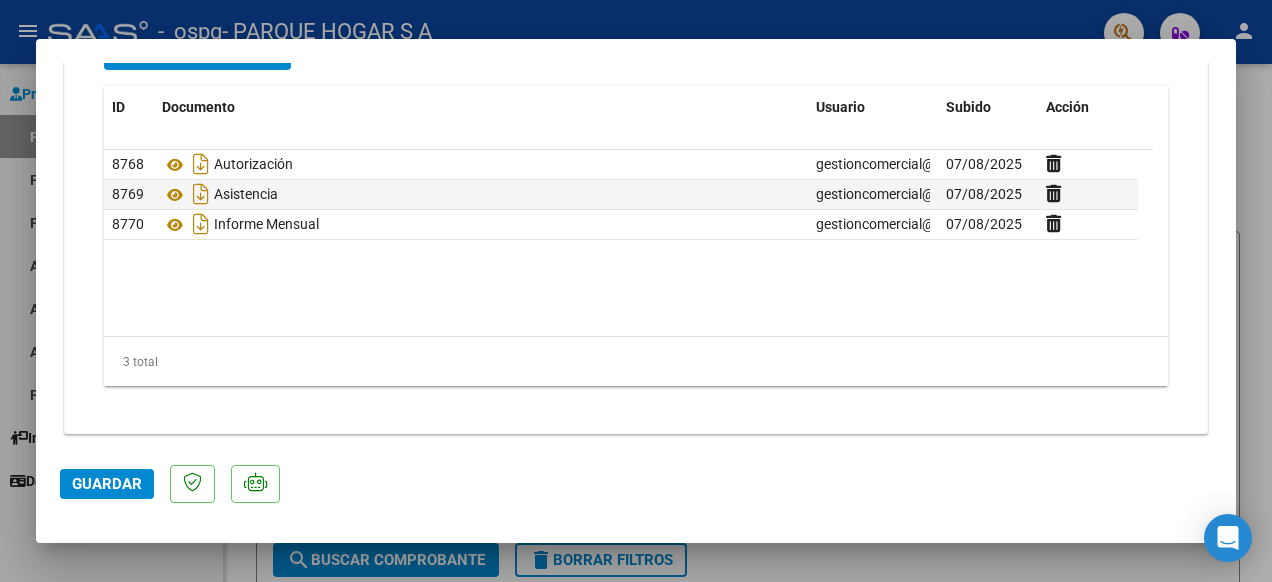 click at bounding box center [636, 291] 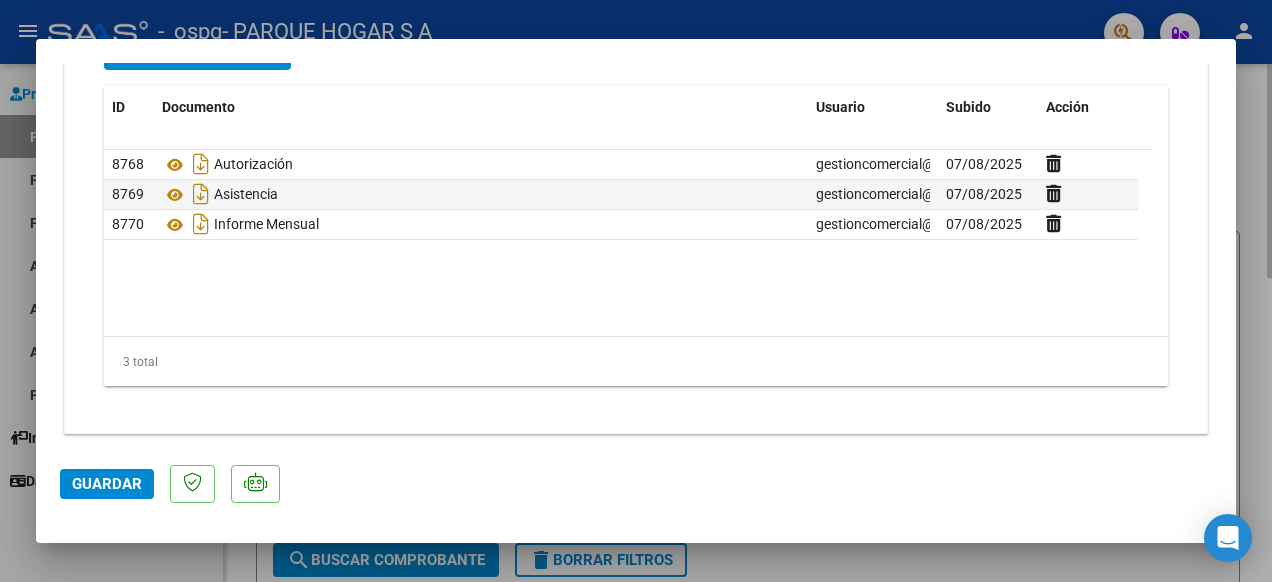 scroll, scrollTop: 0, scrollLeft: 0, axis: both 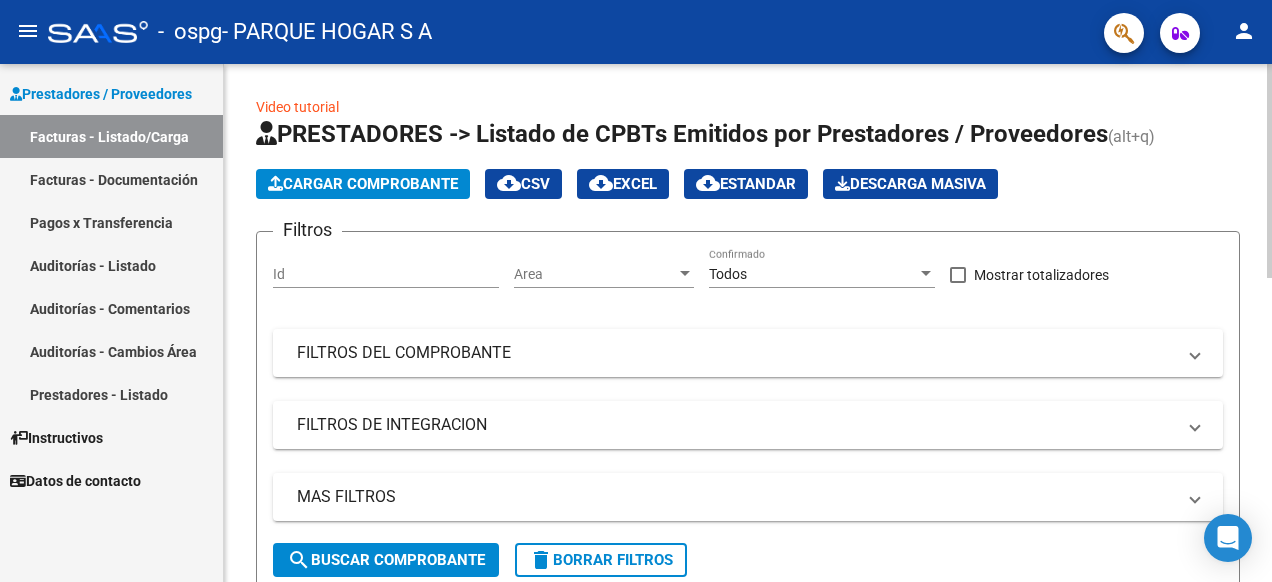 click on "Cargar Comprobante" 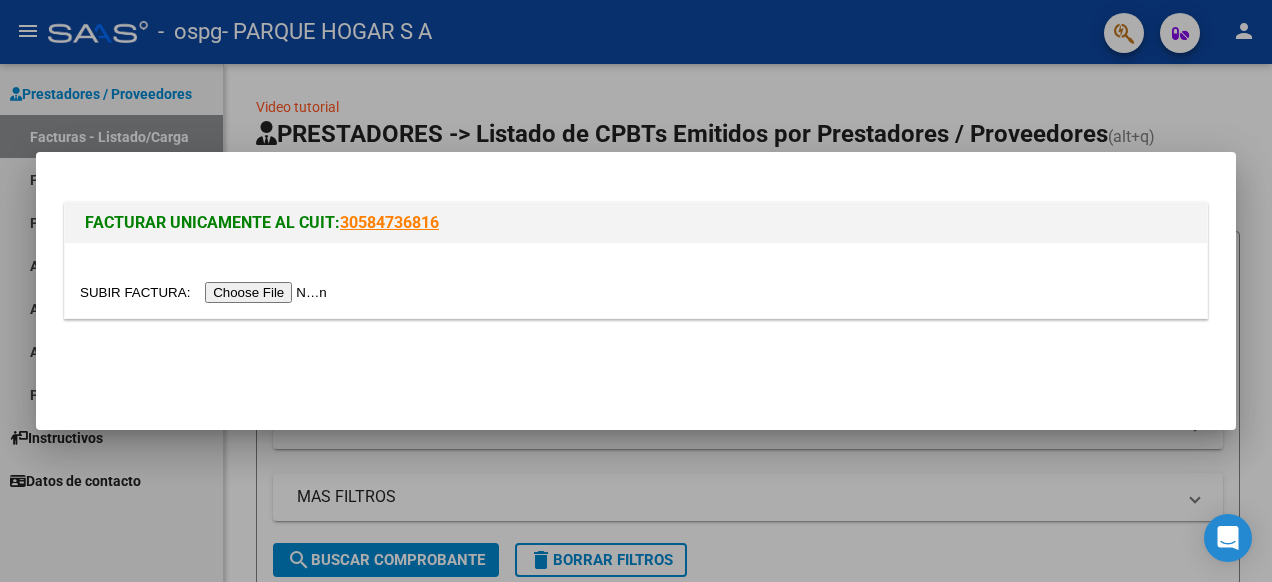 click at bounding box center [206, 292] 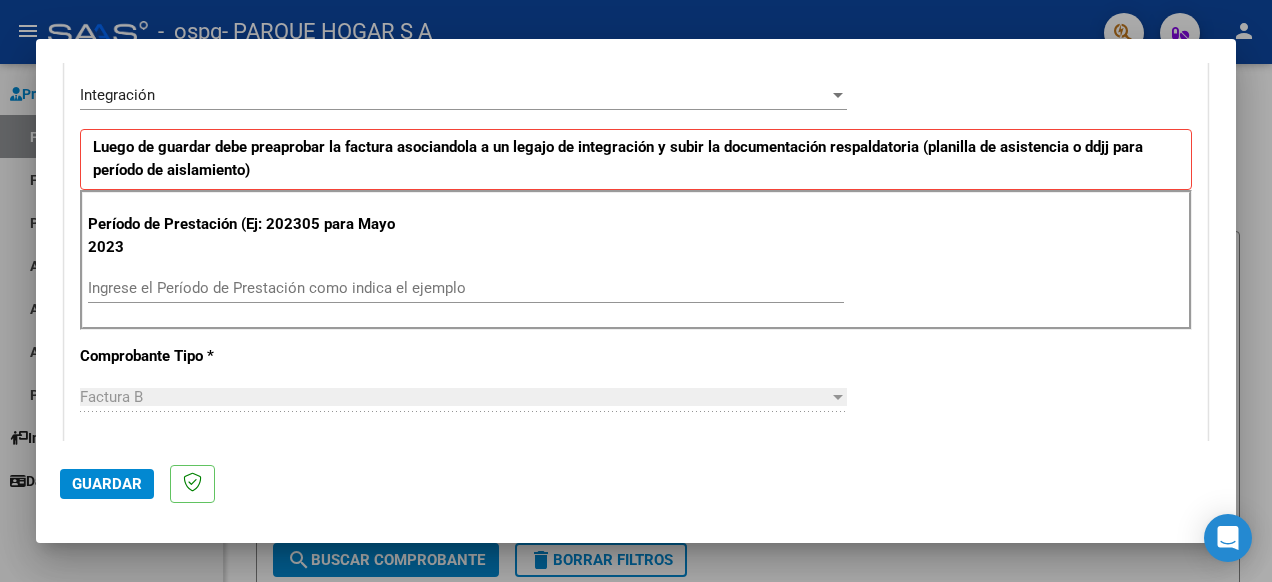 scroll, scrollTop: 500, scrollLeft: 0, axis: vertical 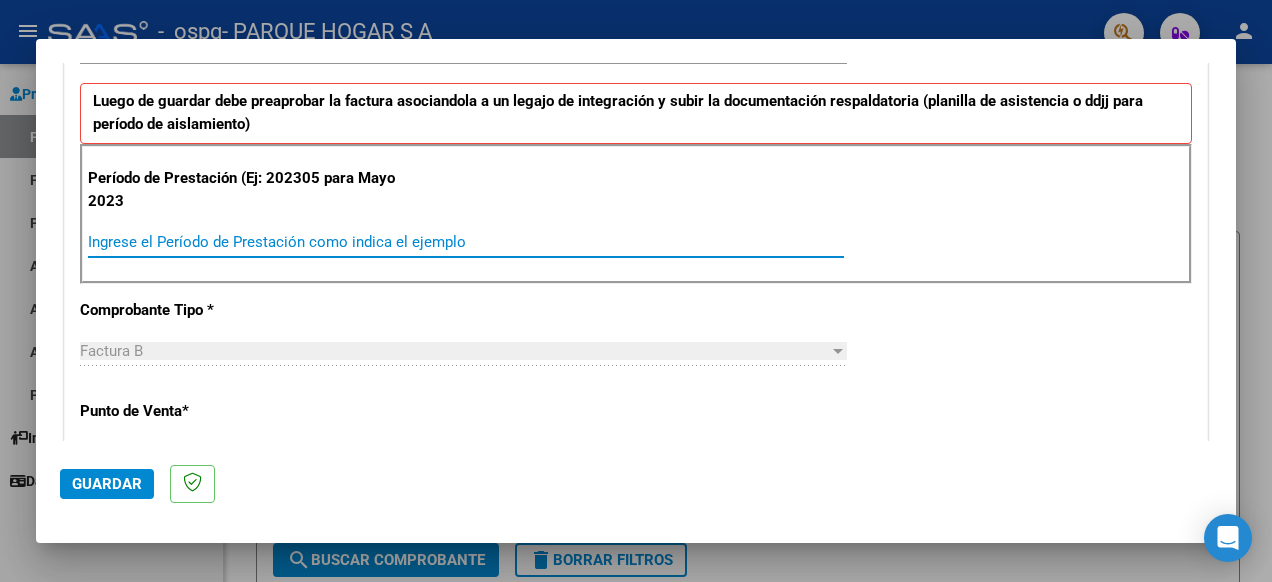 click on "Ingrese el Período de Prestación como indica el ejemplo" at bounding box center [466, 242] 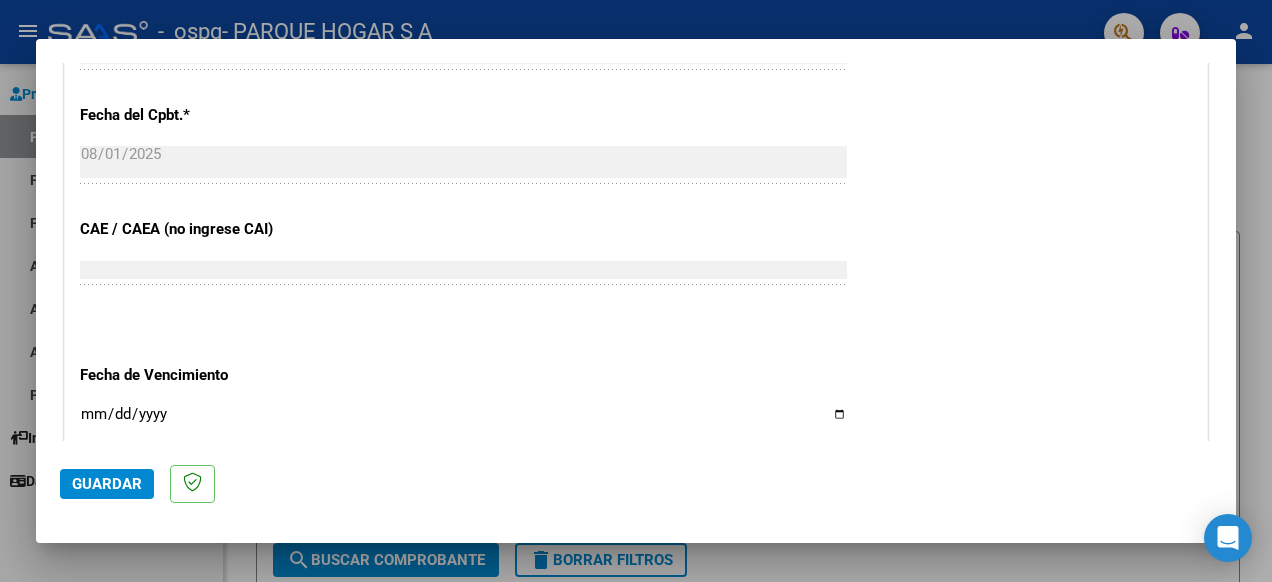 scroll, scrollTop: 1300, scrollLeft: 0, axis: vertical 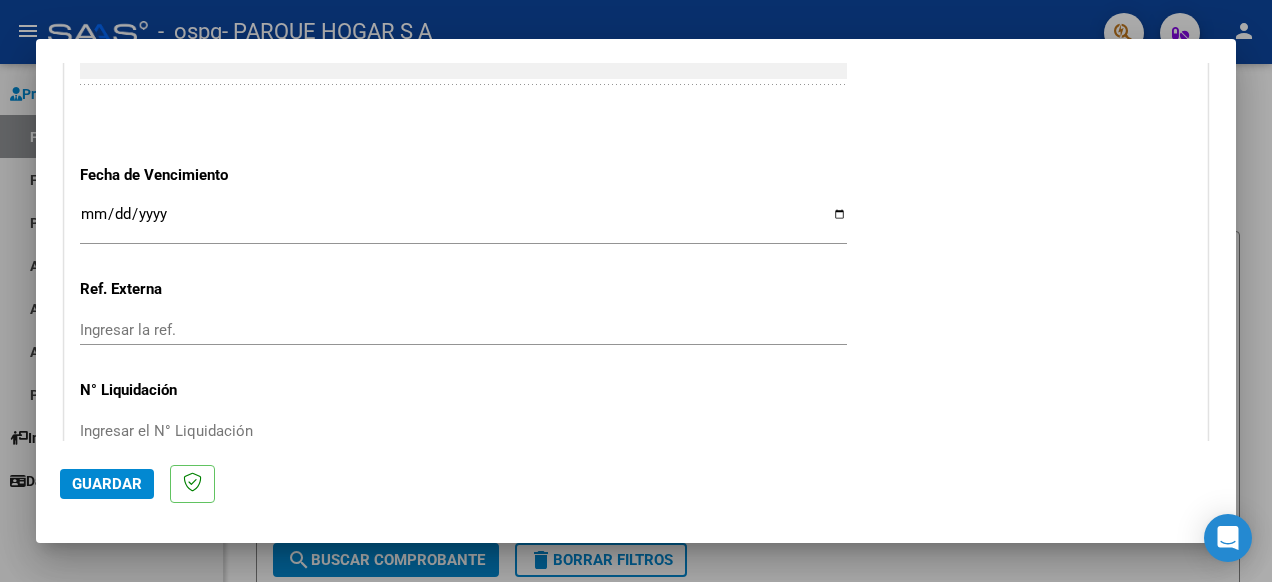 type on "202508" 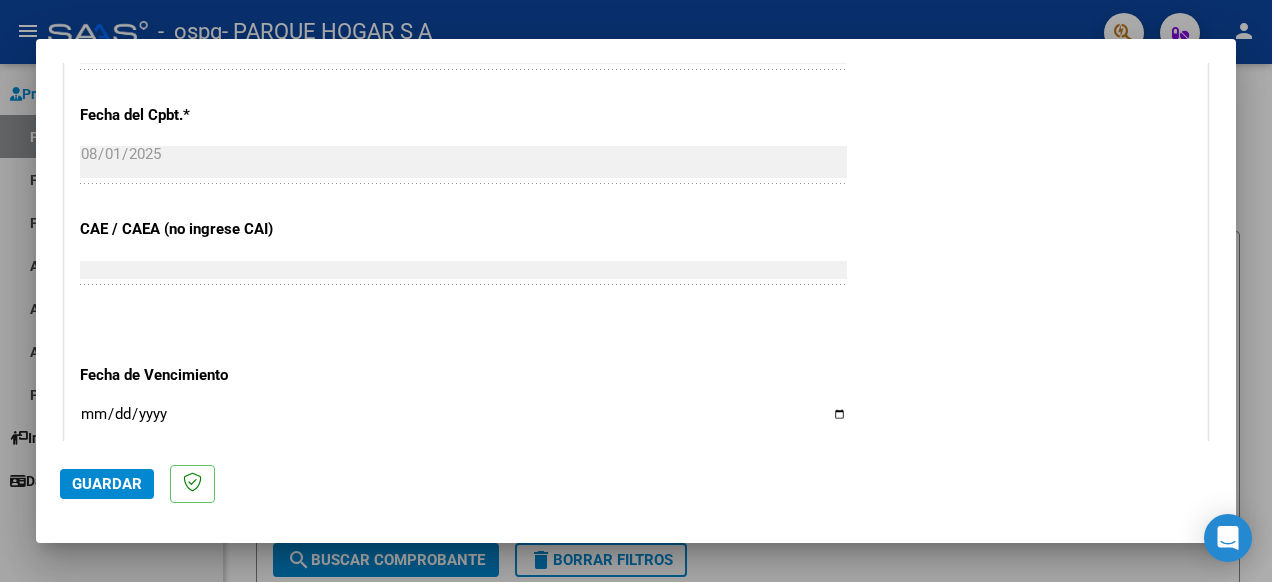 scroll, scrollTop: 1200, scrollLeft: 0, axis: vertical 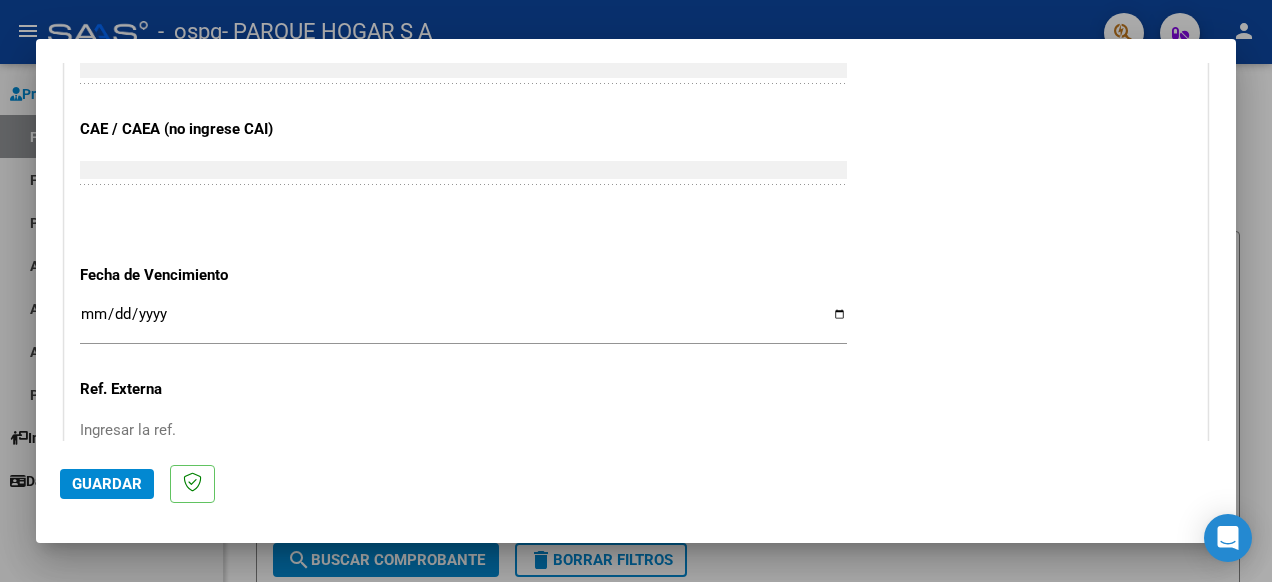 click on "Ingresar la fecha" at bounding box center (463, 322) 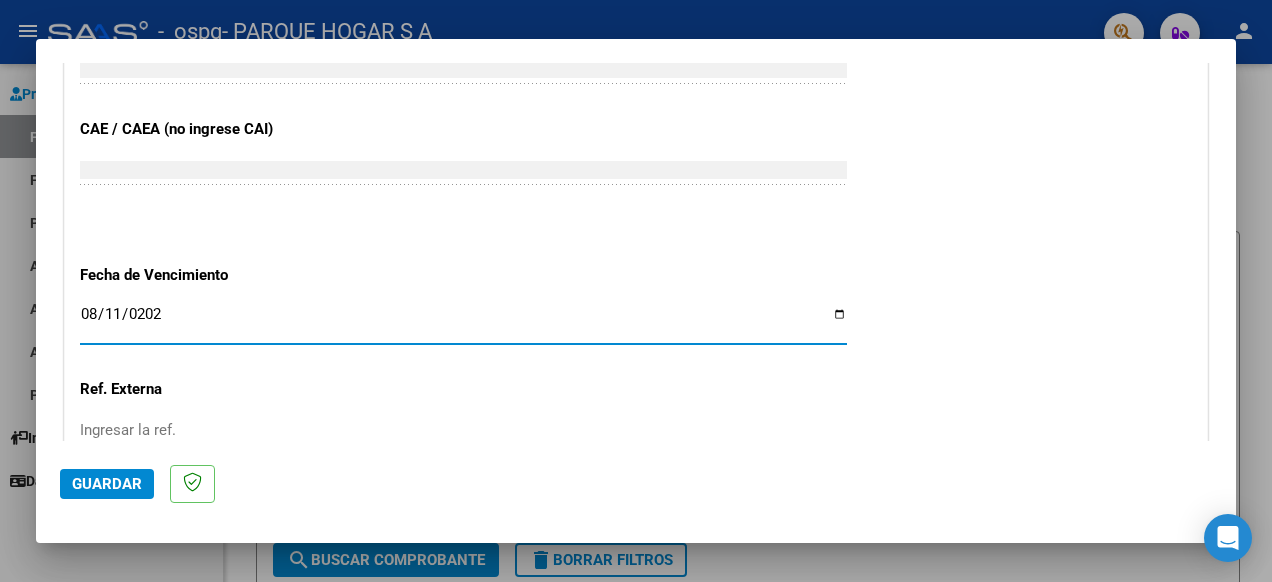 type on "2028-08-11" 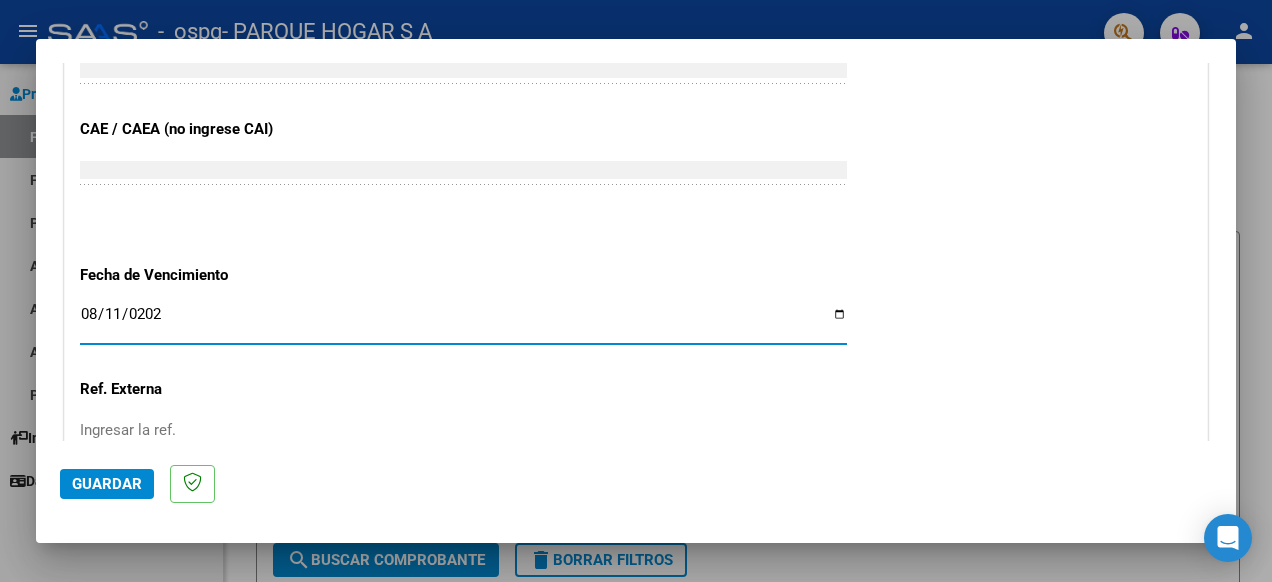 type on "2025-08-11" 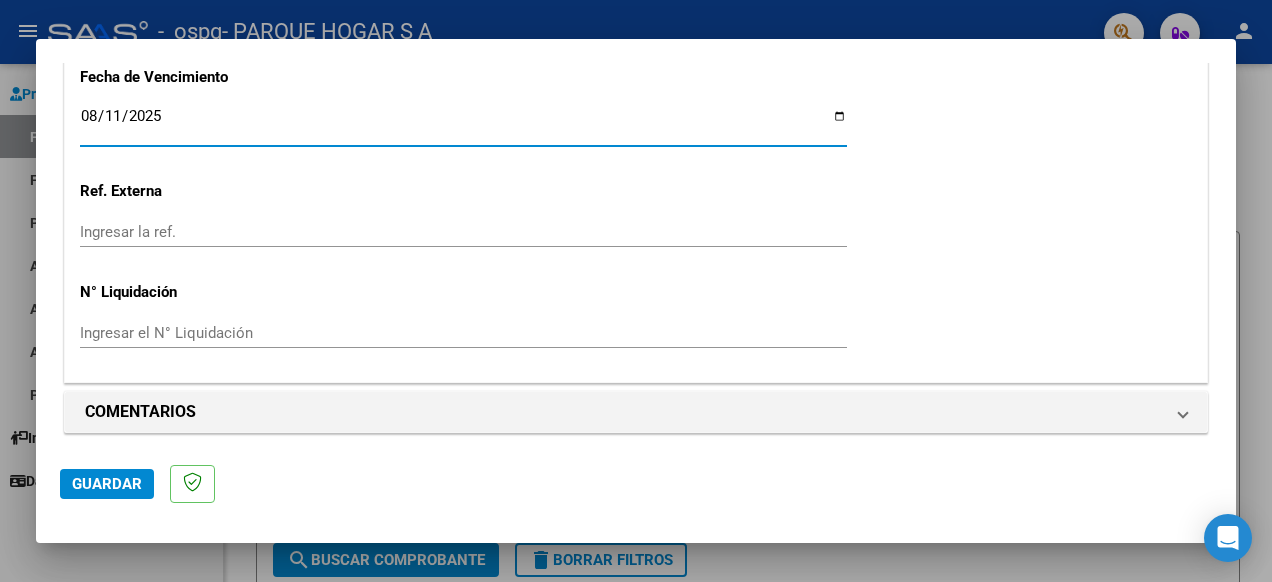 scroll, scrollTop: 1400, scrollLeft: 0, axis: vertical 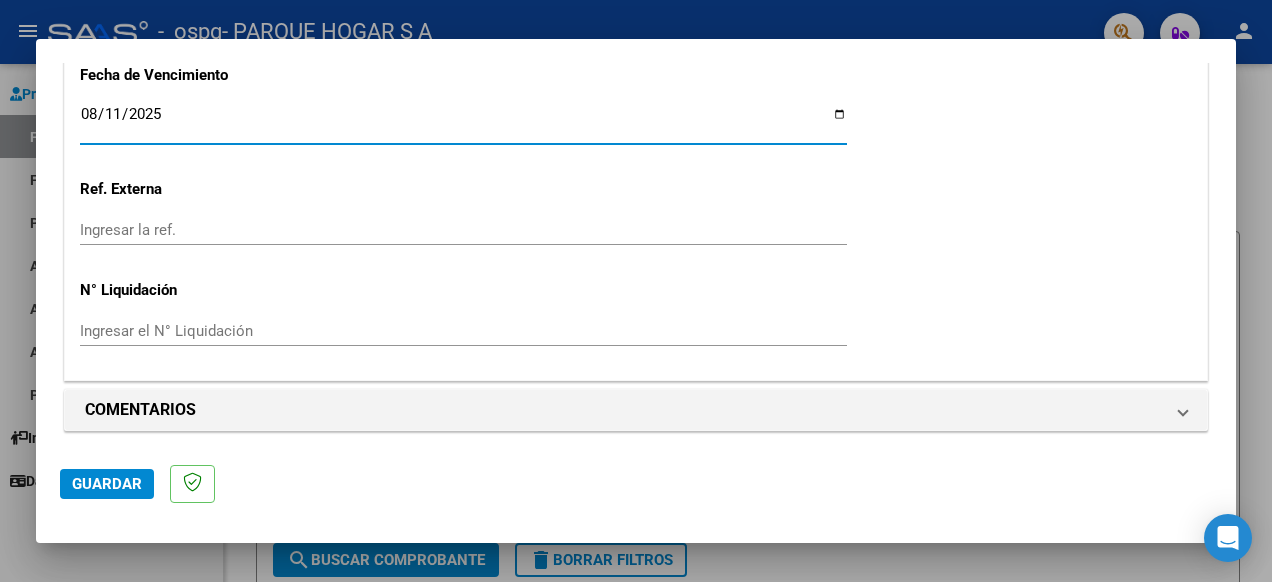 click on "Guardar" 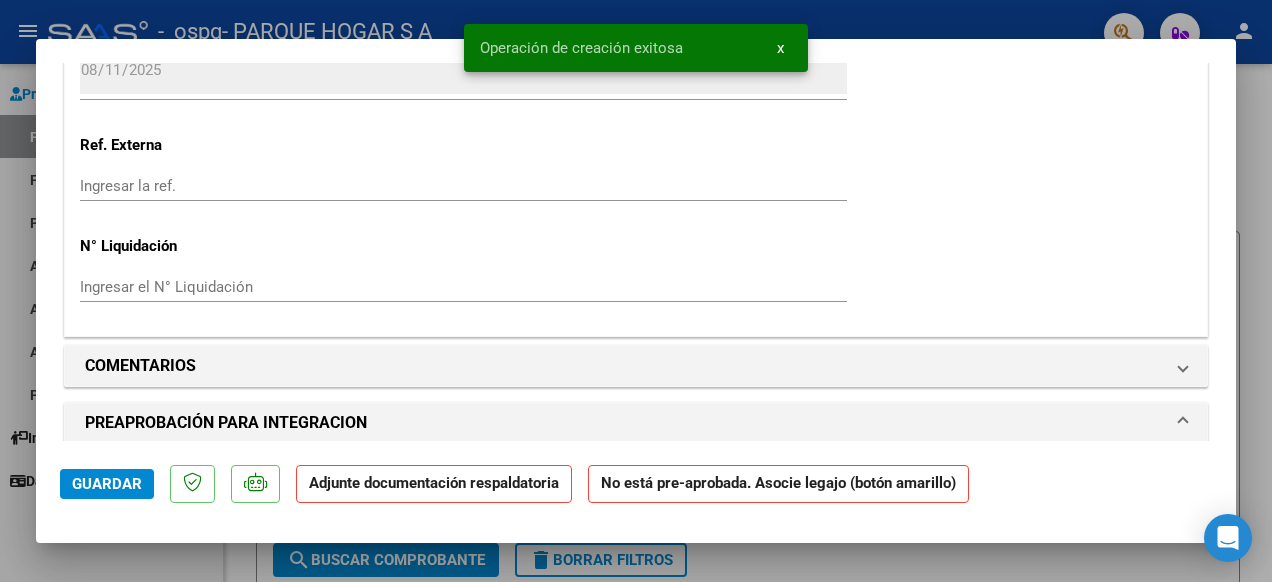 scroll, scrollTop: 1700, scrollLeft: 0, axis: vertical 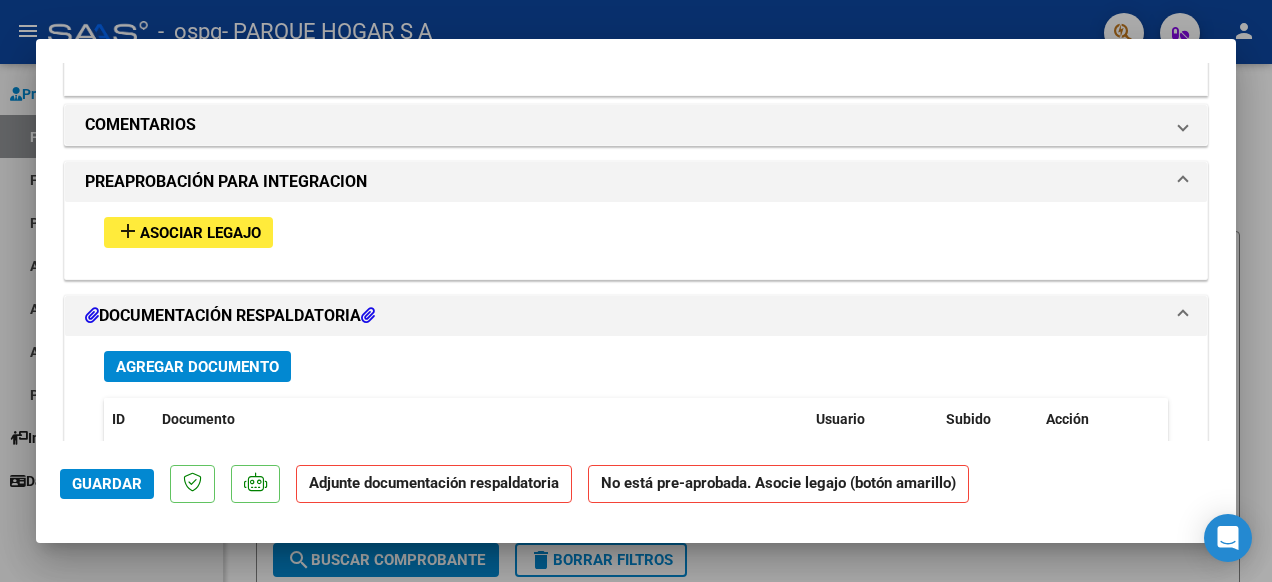 click on "Asociar Legajo" at bounding box center [200, 233] 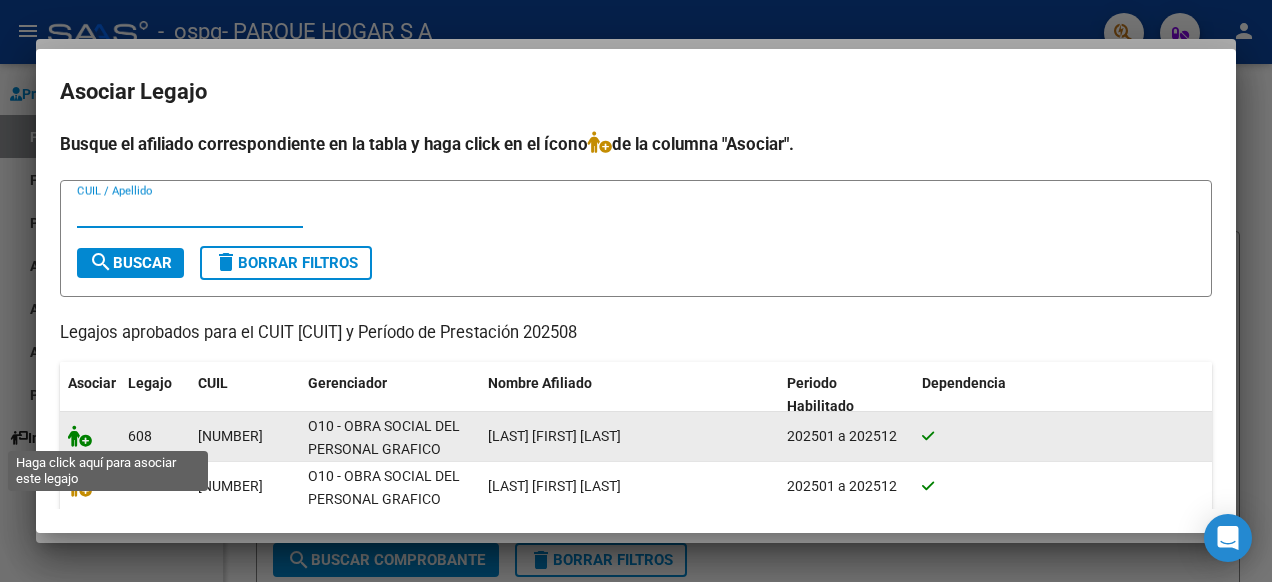 click 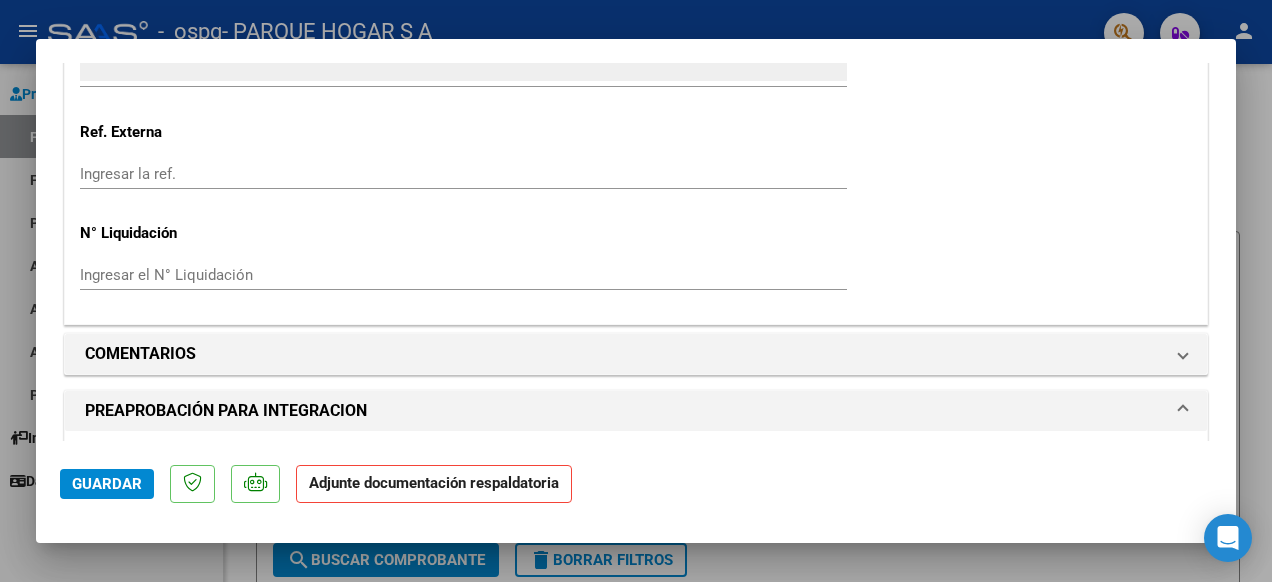 scroll, scrollTop: 1824, scrollLeft: 0, axis: vertical 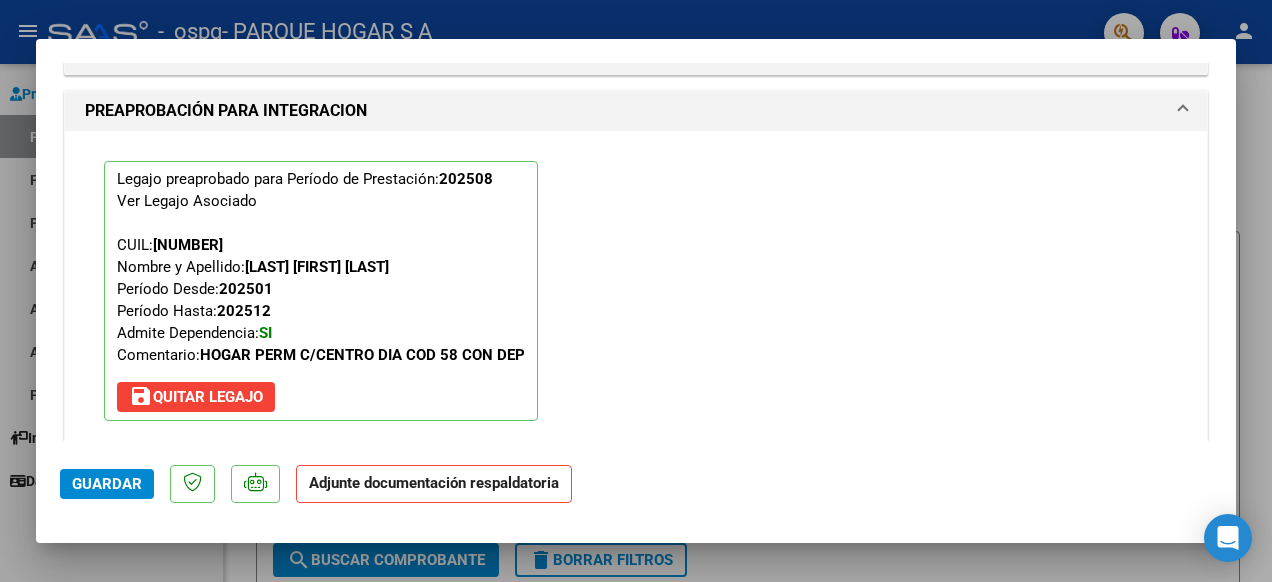 click on "Guardar" 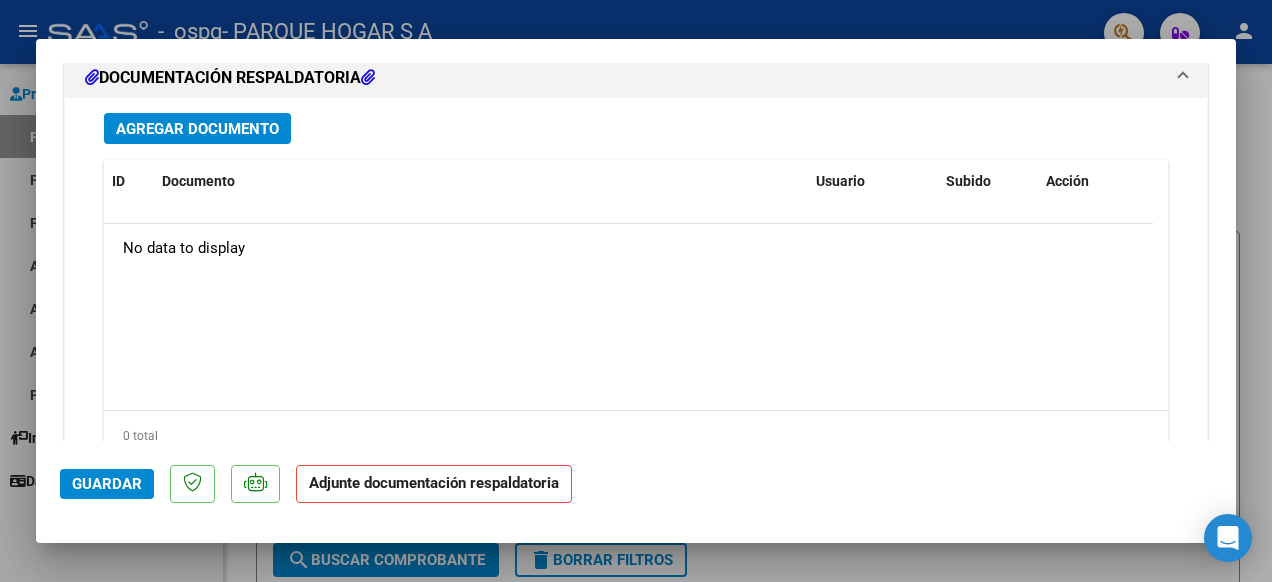 scroll, scrollTop: 2324, scrollLeft: 0, axis: vertical 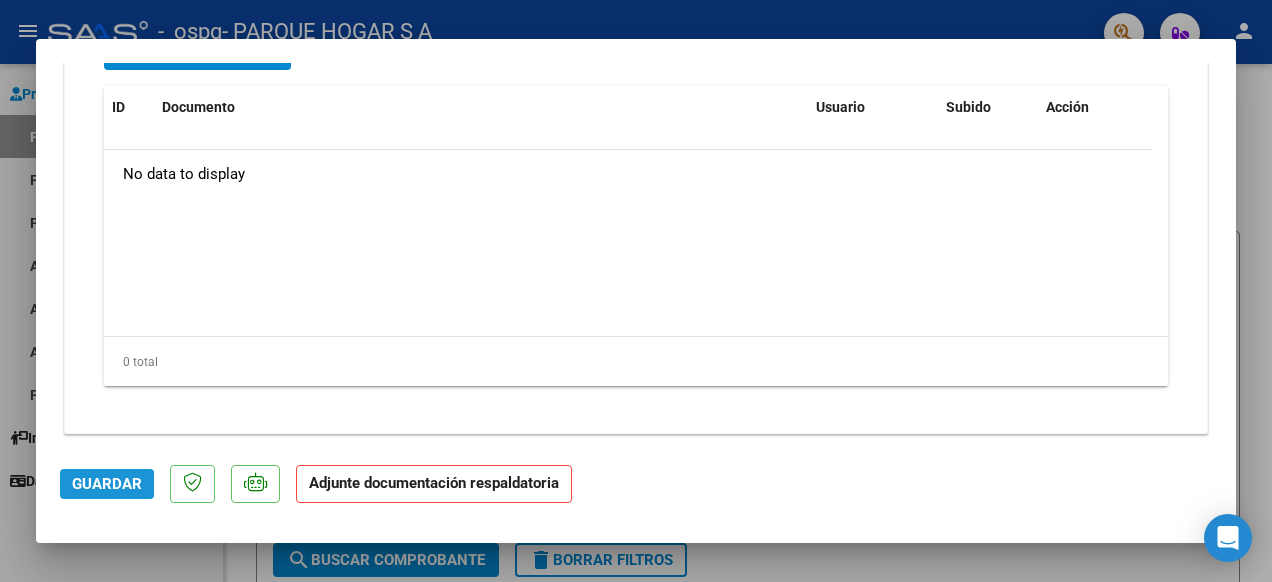 click on "Guardar" 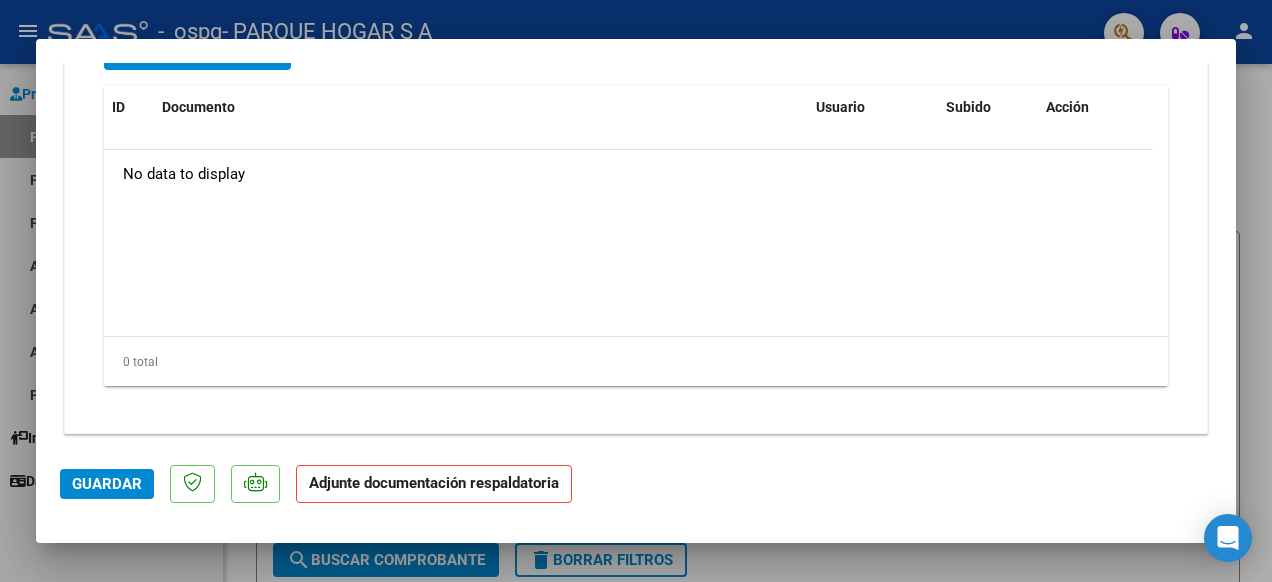 click on "Adjunte documentación respaldatoria" 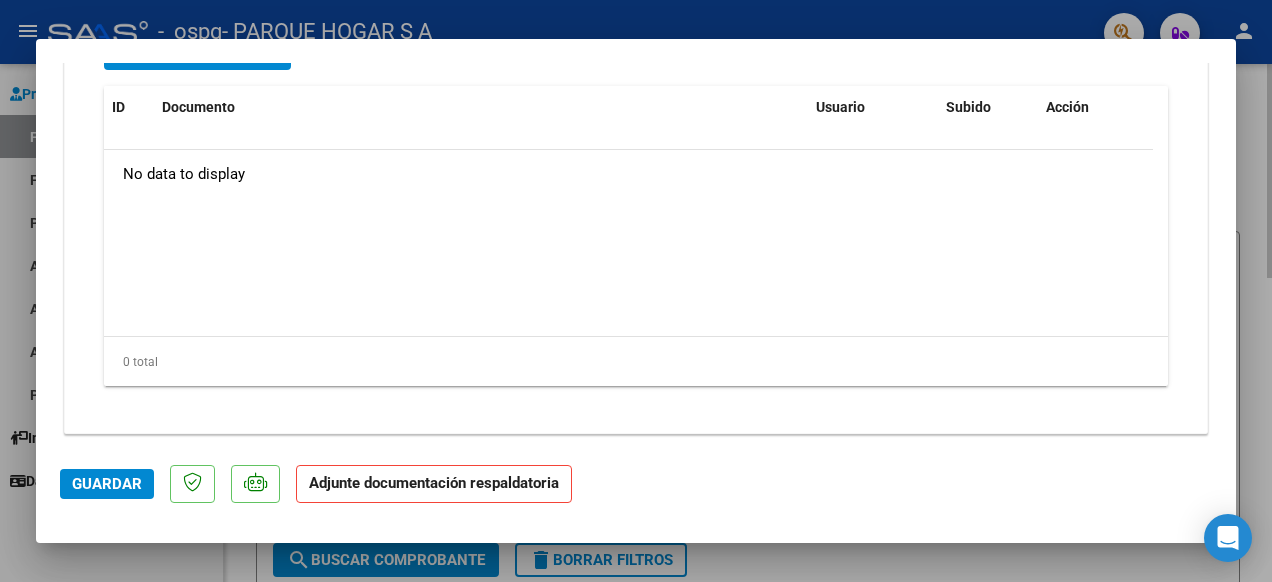click at bounding box center (636, 291) 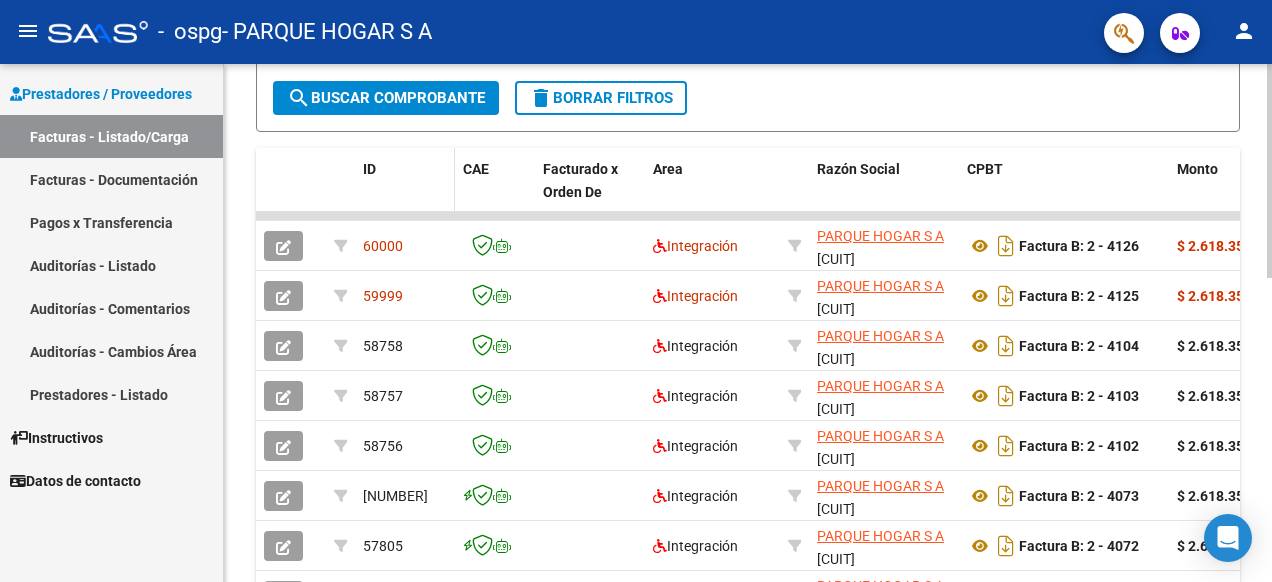 scroll, scrollTop: 500, scrollLeft: 0, axis: vertical 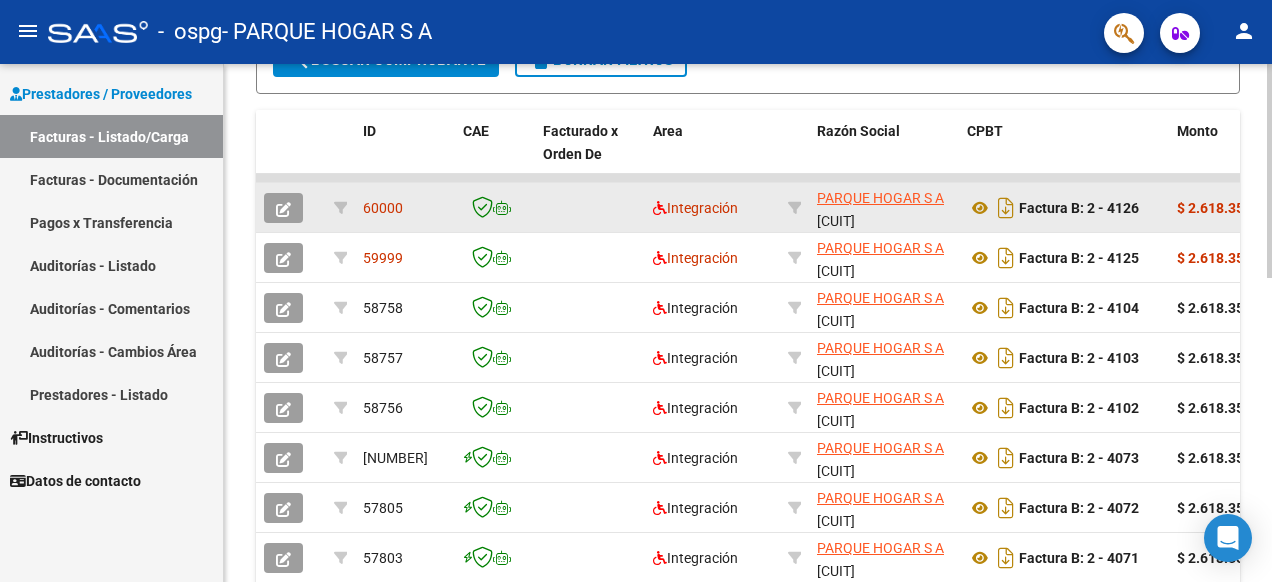 click 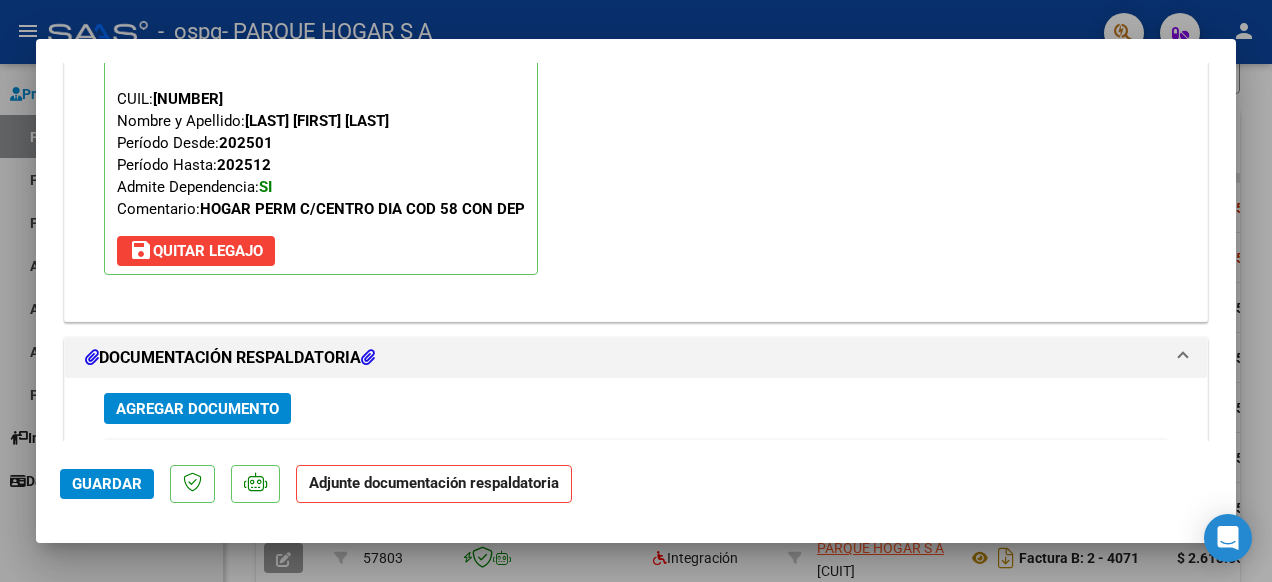 scroll, scrollTop: 2100, scrollLeft: 0, axis: vertical 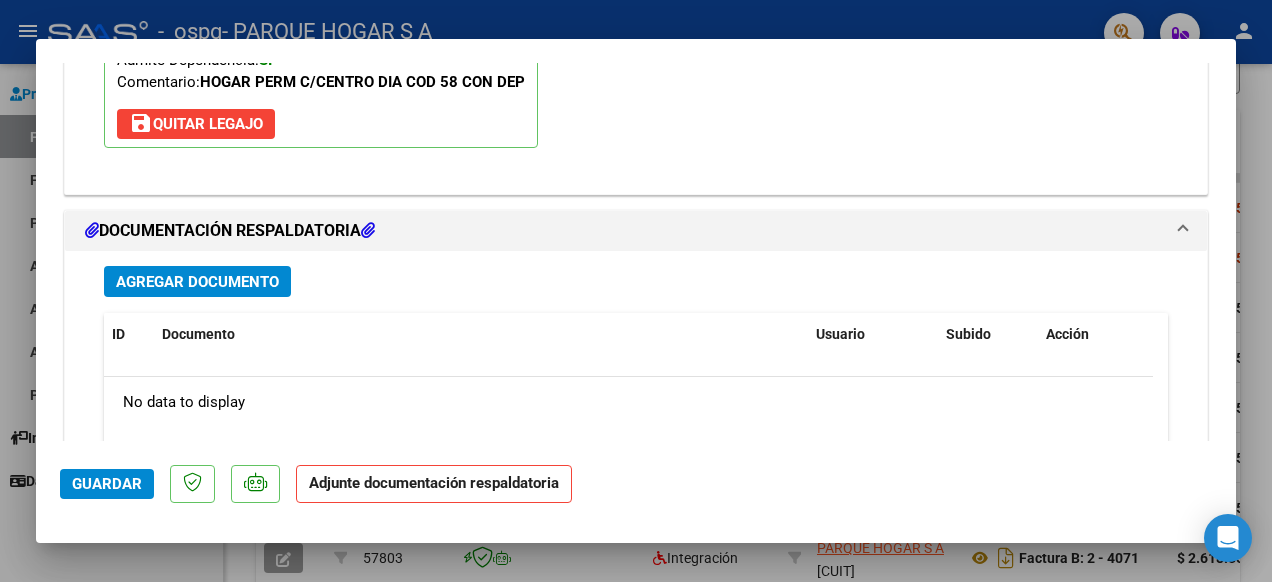 click on "Agregar Documento" at bounding box center [197, 282] 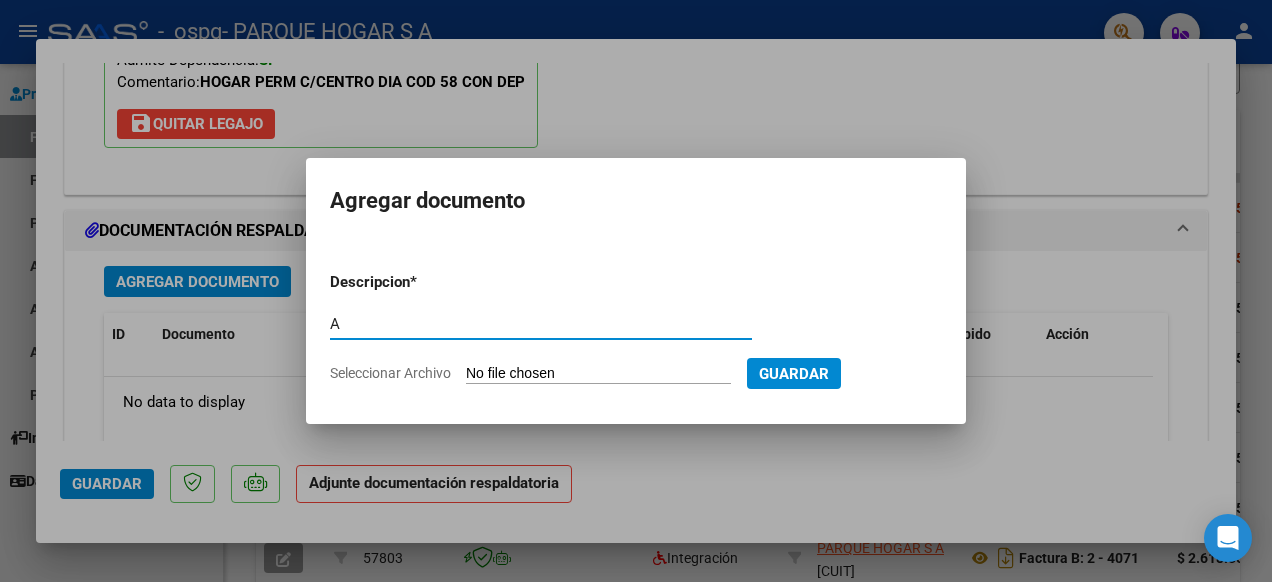 type on "Autorización" 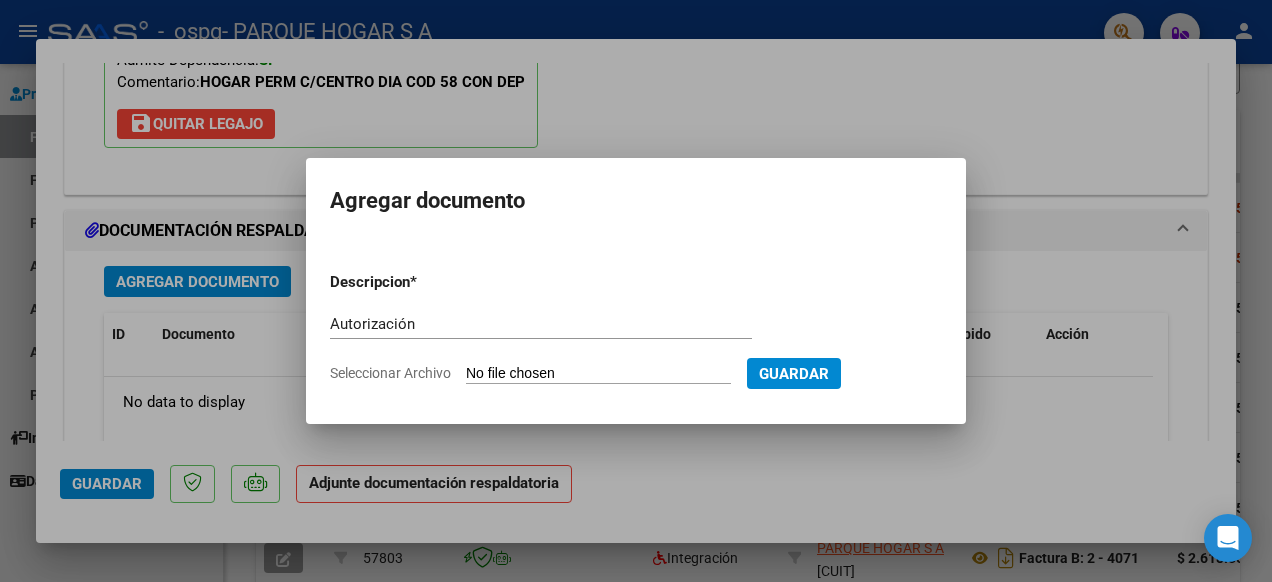 click on "Seleccionar Archivo" at bounding box center [598, 374] 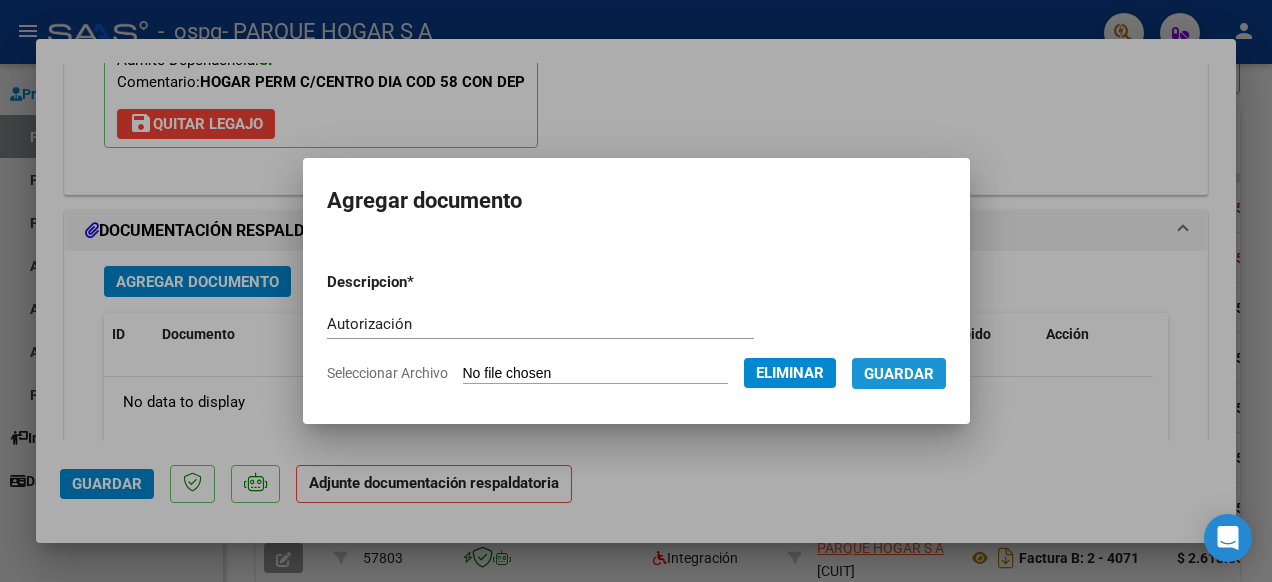 click on "Guardar" at bounding box center [899, 374] 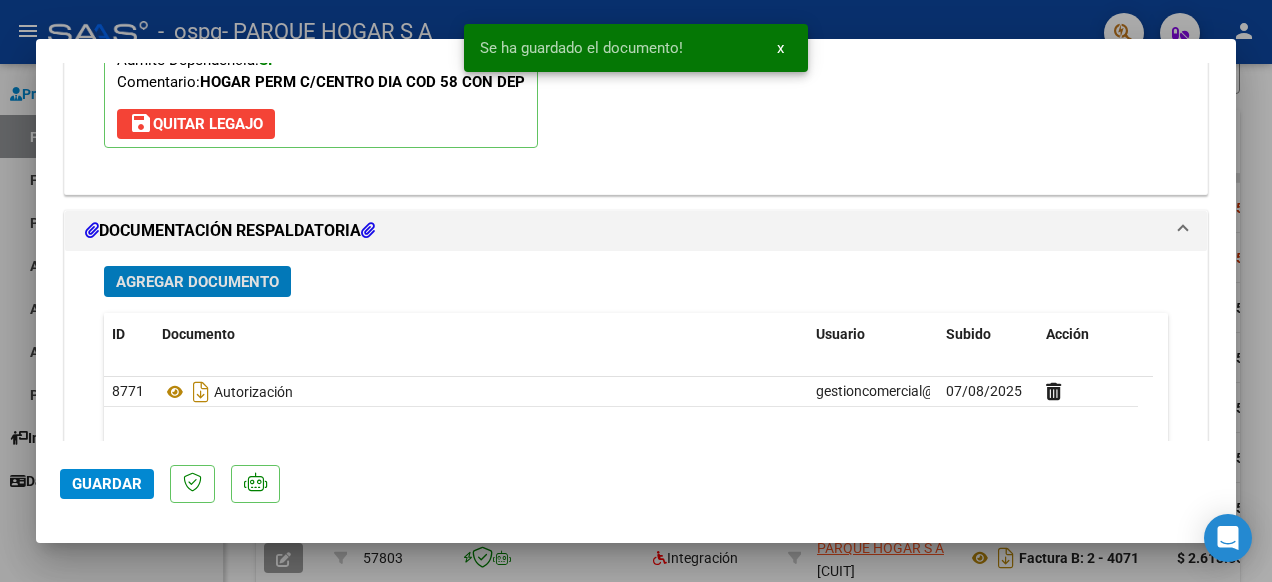 click on "Agregar Documento" at bounding box center [197, 282] 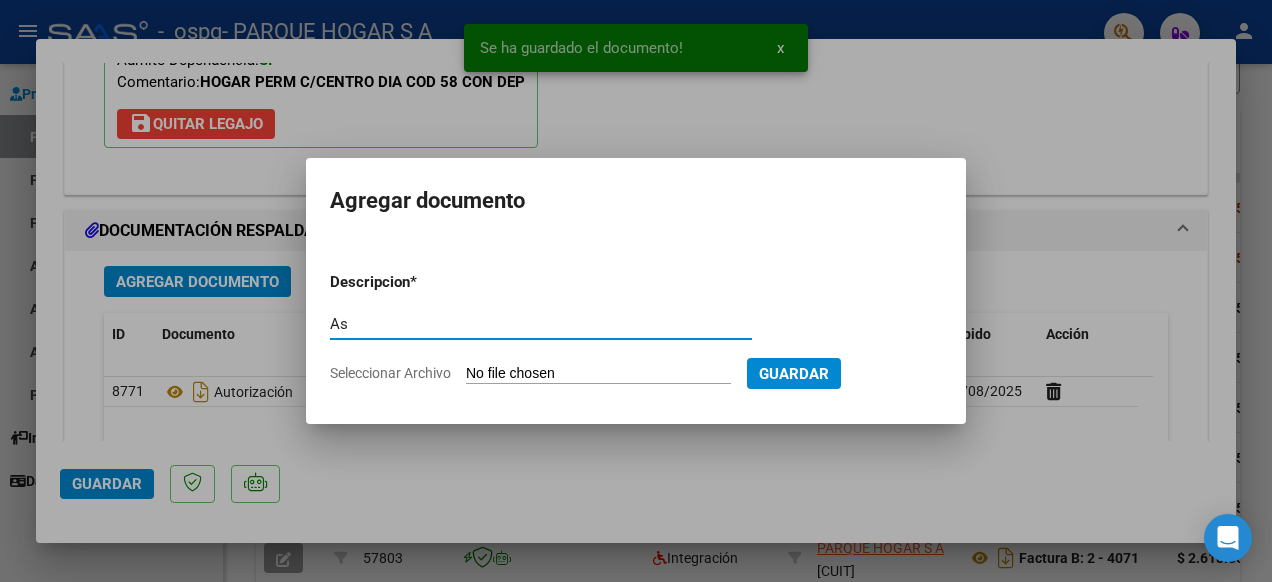 type on "Asistencia" 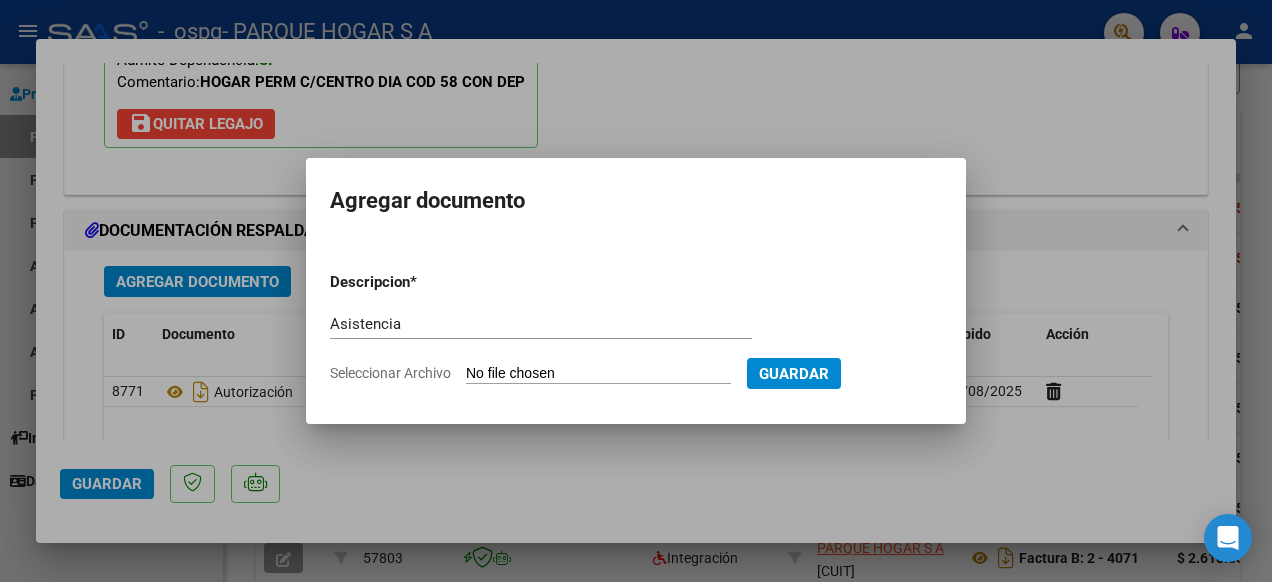 click on "Seleccionar Archivo" at bounding box center [598, 374] 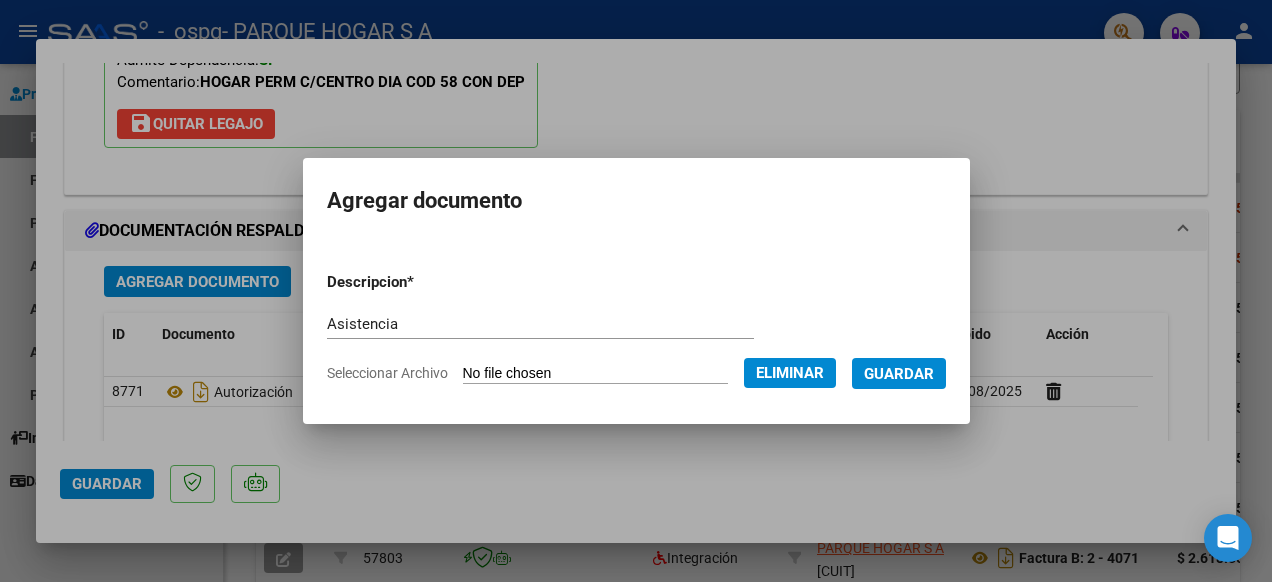click on "Guardar" at bounding box center (899, 373) 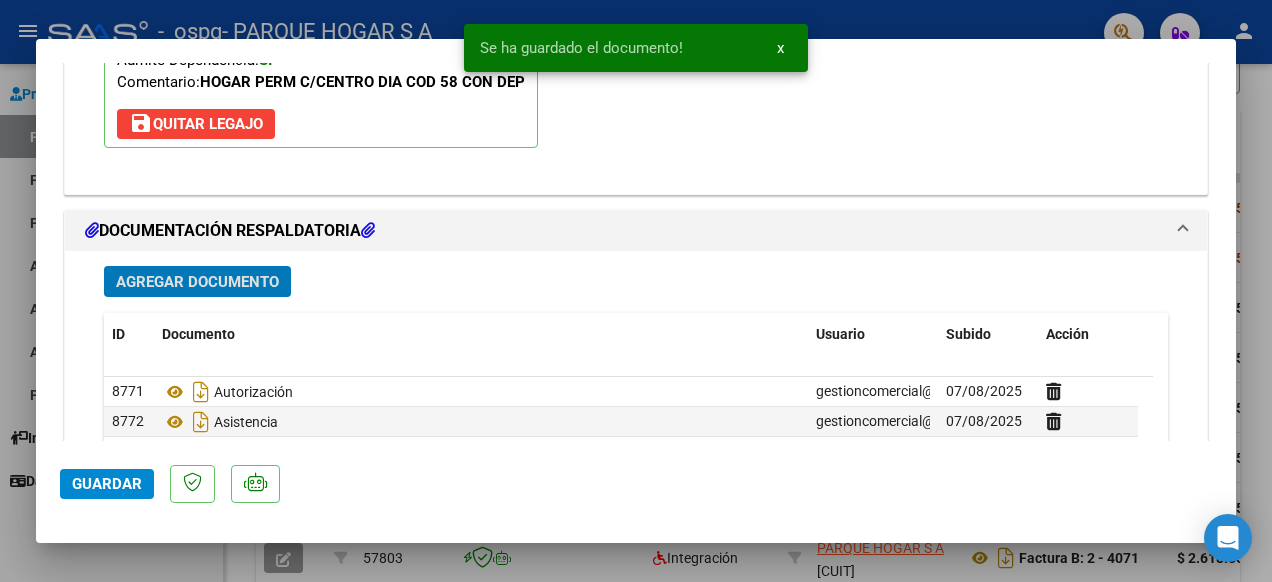 click on "Agregar Documento" at bounding box center [197, 281] 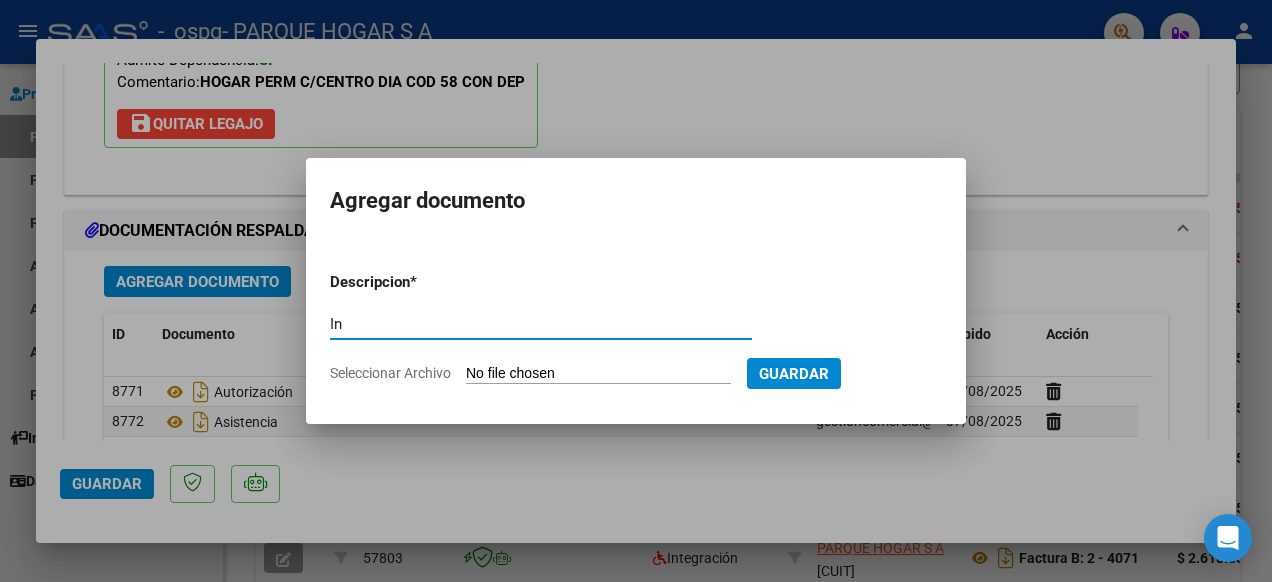 click on "Descripcion  *   In Escriba aquí una descripcion  Seleccionar Archivo Guardar" at bounding box center (636, 327) 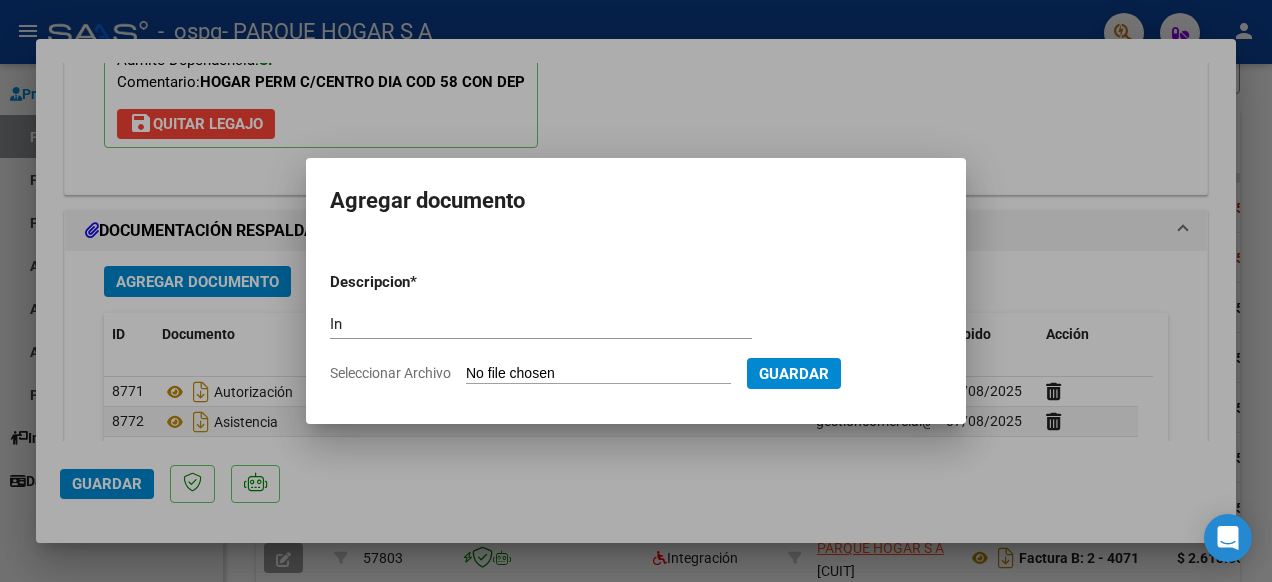 click on "In" at bounding box center (541, 324) 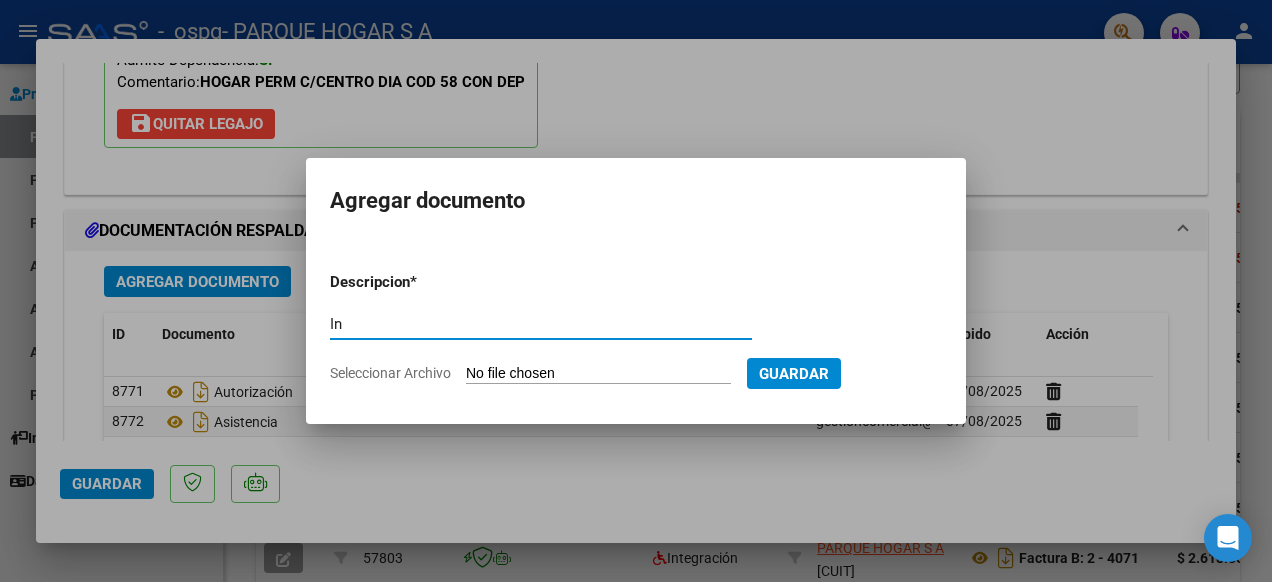 type on "Informe Mensual" 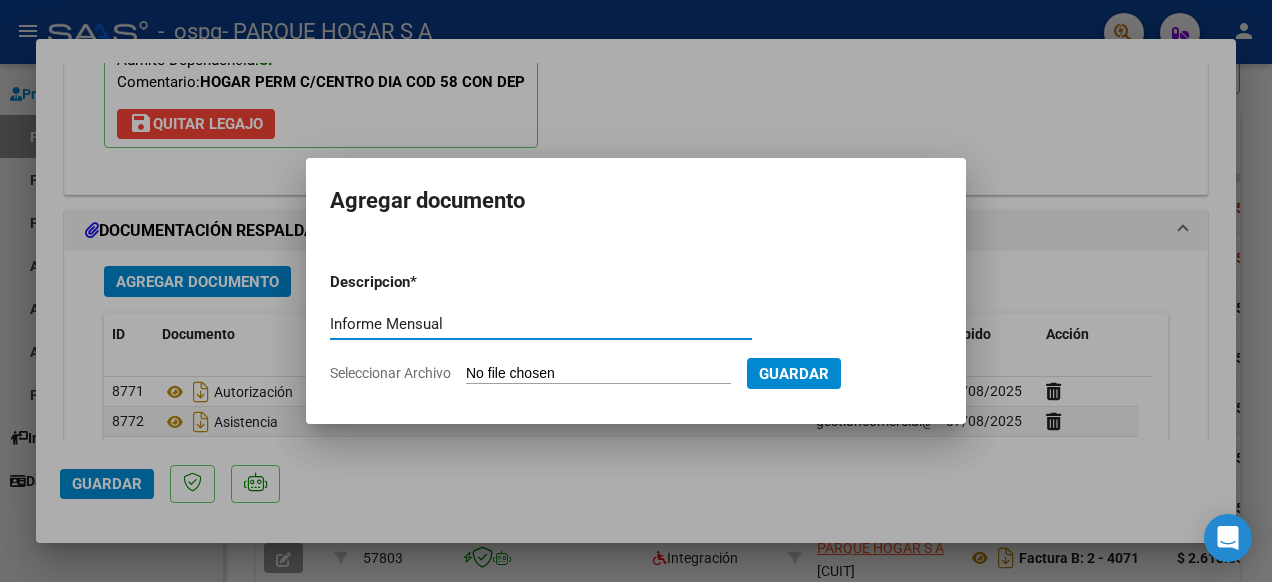 click on "Seleccionar Archivo" 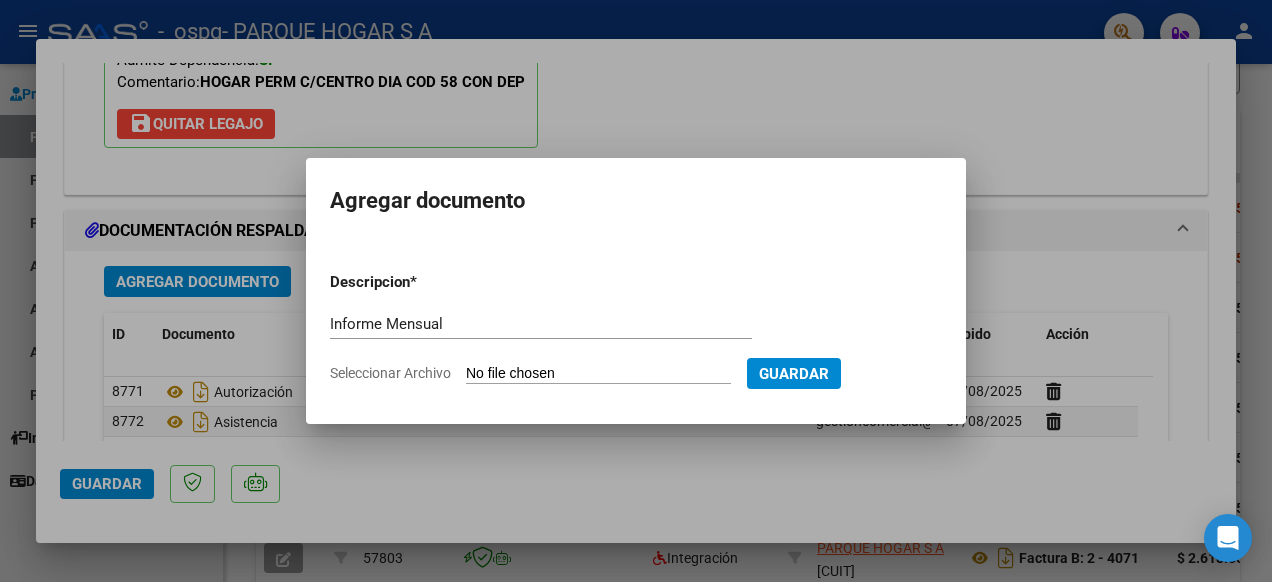 click on "Seleccionar Archivo" at bounding box center (598, 374) 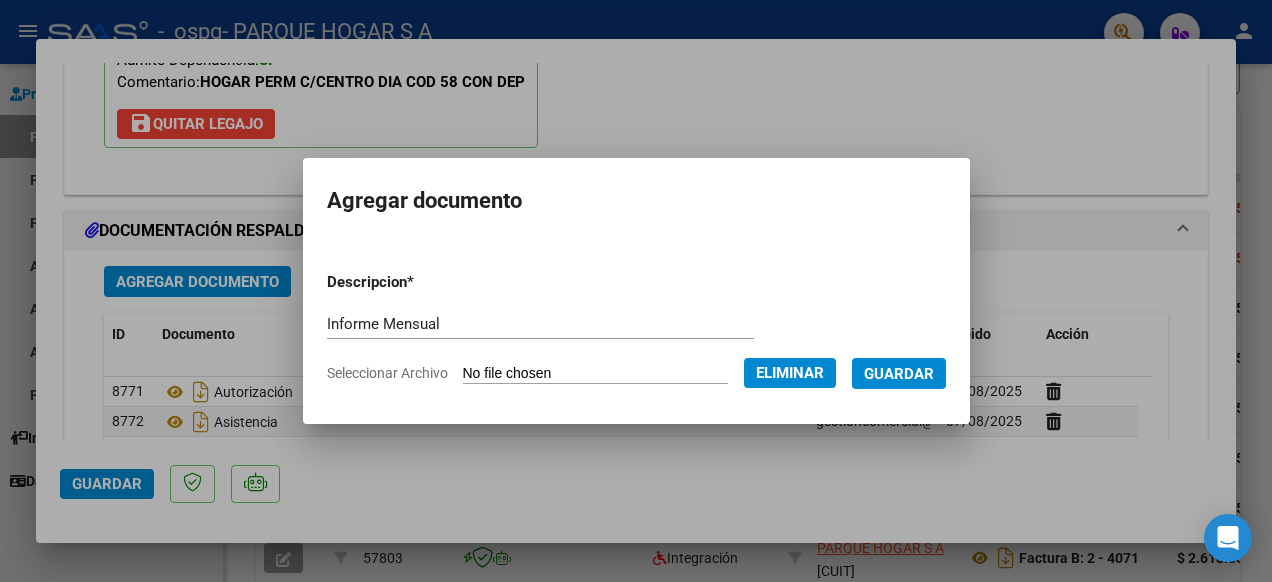 click on "Descripcion  *   Informe Mensual Escriba aquí una descripcion  Seleccionar Archivo Eliminar Guardar" at bounding box center (636, 327) 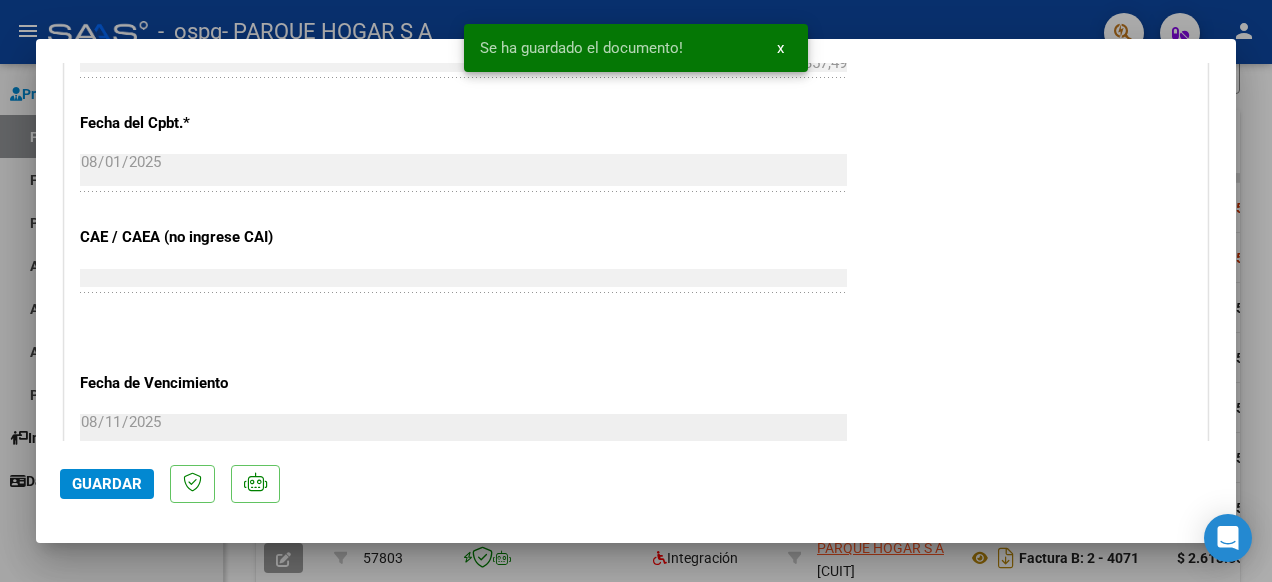 scroll, scrollTop: 1528, scrollLeft: 0, axis: vertical 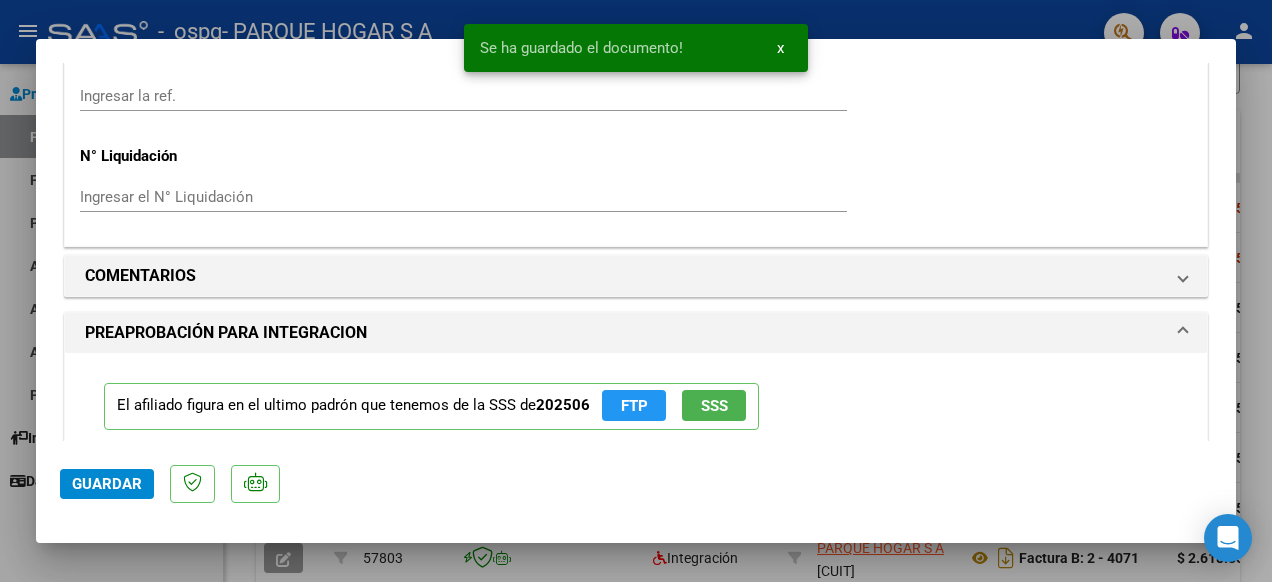 click on "Guardar" 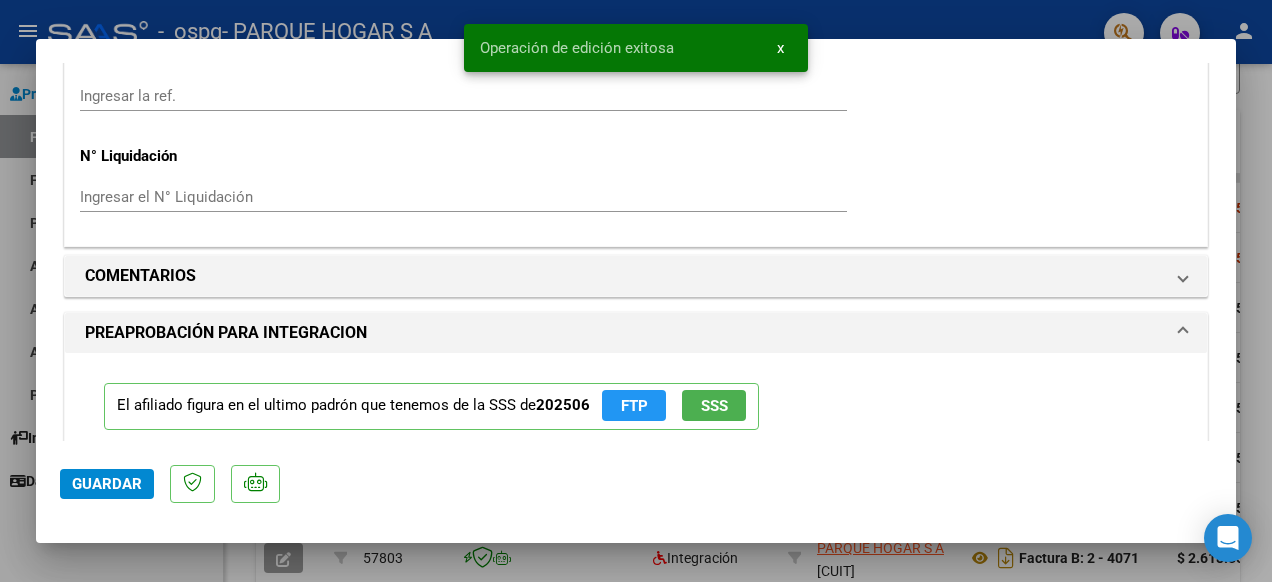 click at bounding box center [636, 291] 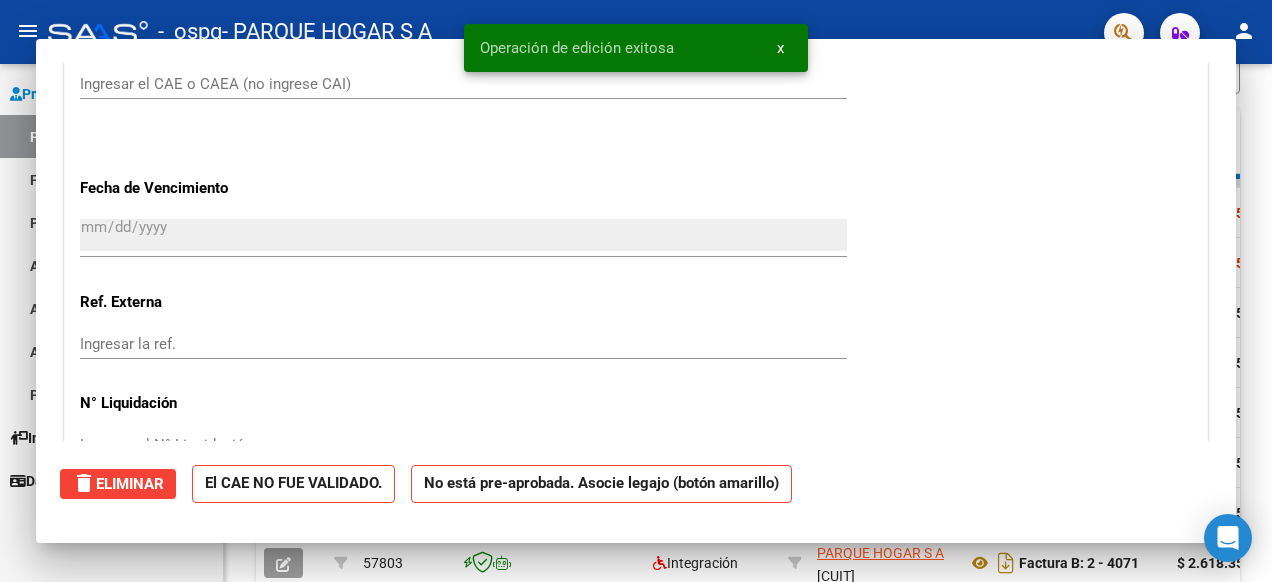 scroll, scrollTop: 1776, scrollLeft: 0, axis: vertical 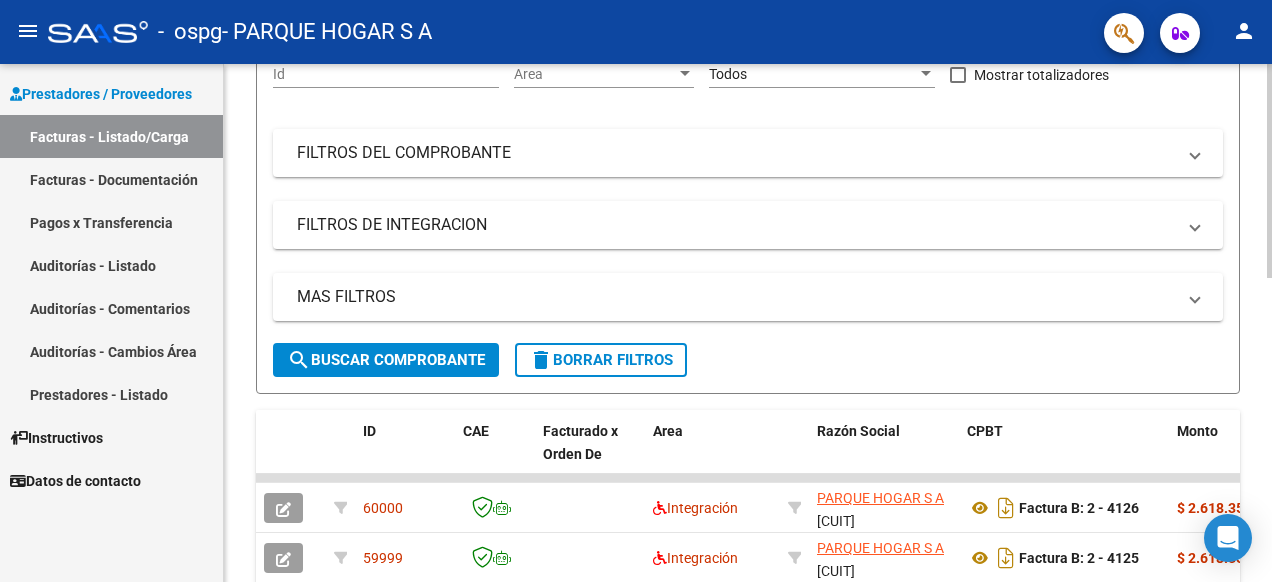 click on "search  Buscar Comprobante" 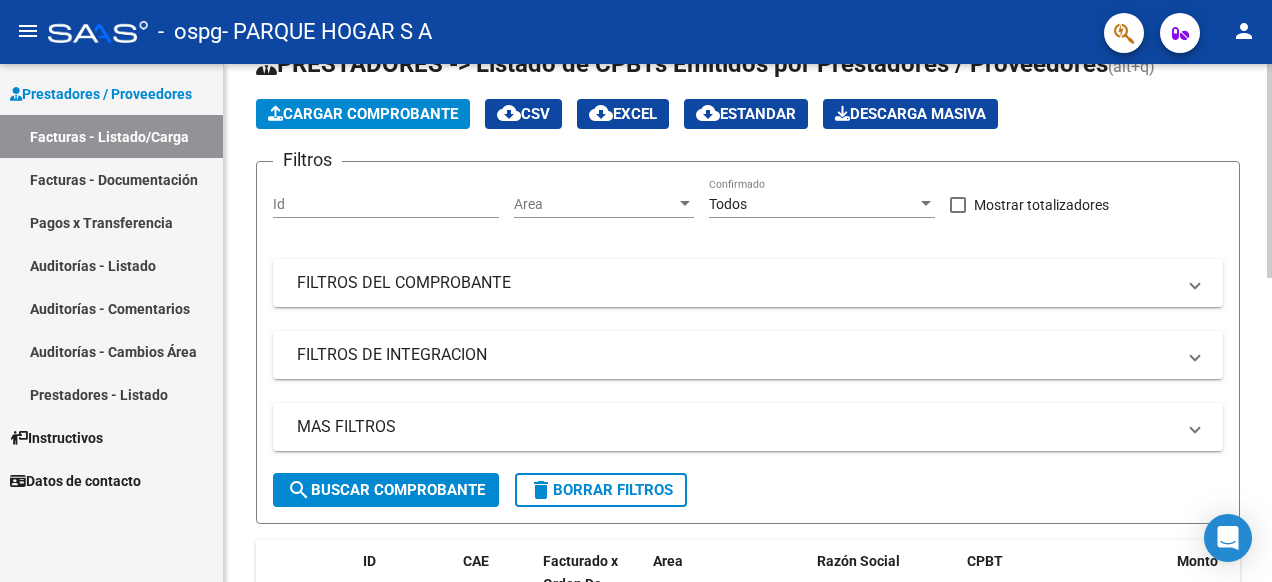 scroll, scrollTop: 0, scrollLeft: 0, axis: both 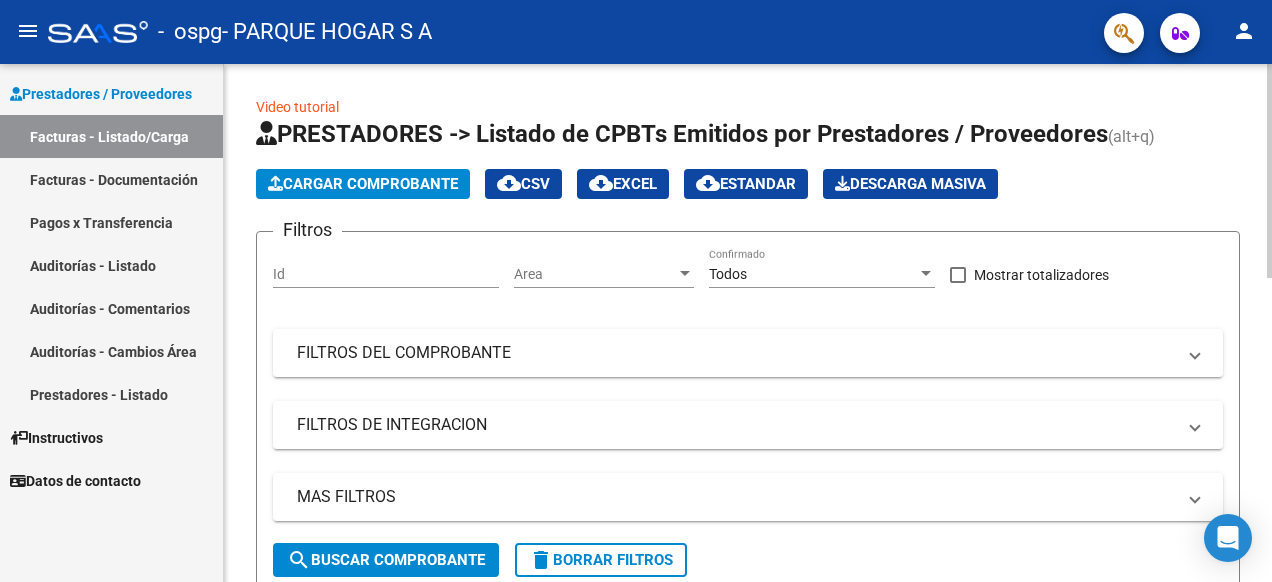 click on "Cargar Comprobante" 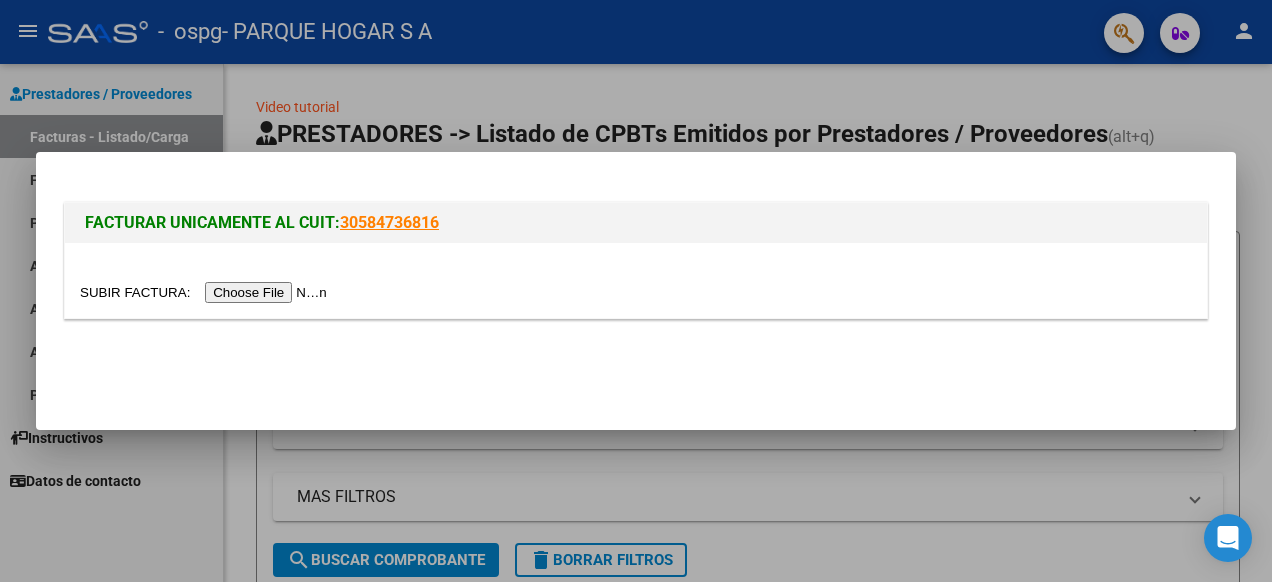 click at bounding box center (206, 292) 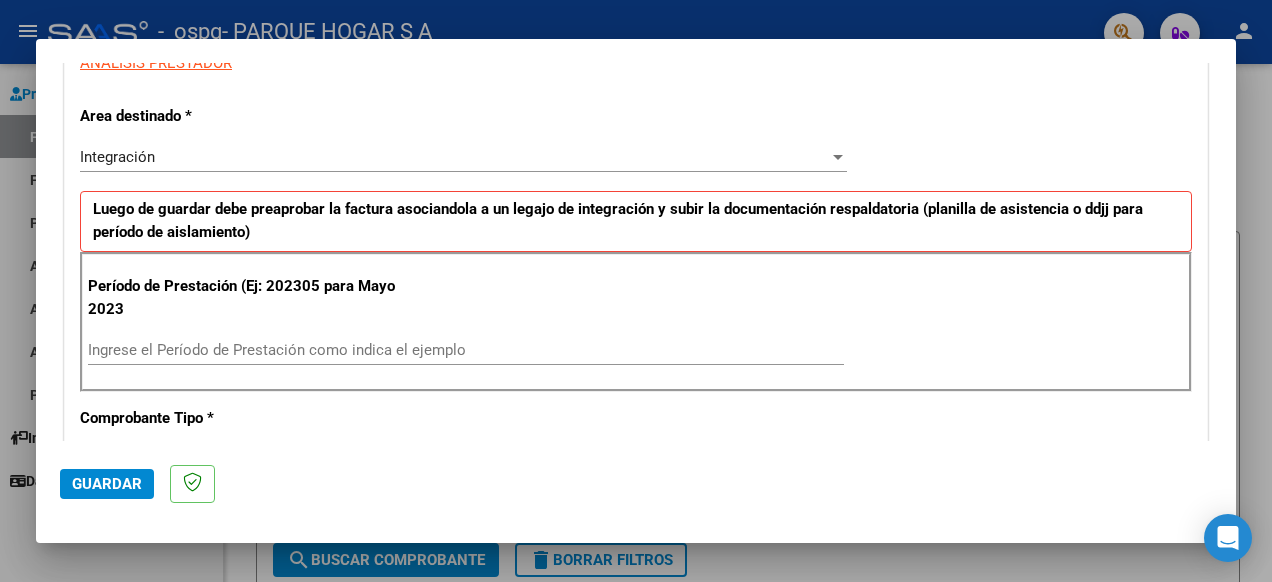 scroll, scrollTop: 400, scrollLeft: 0, axis: vertical 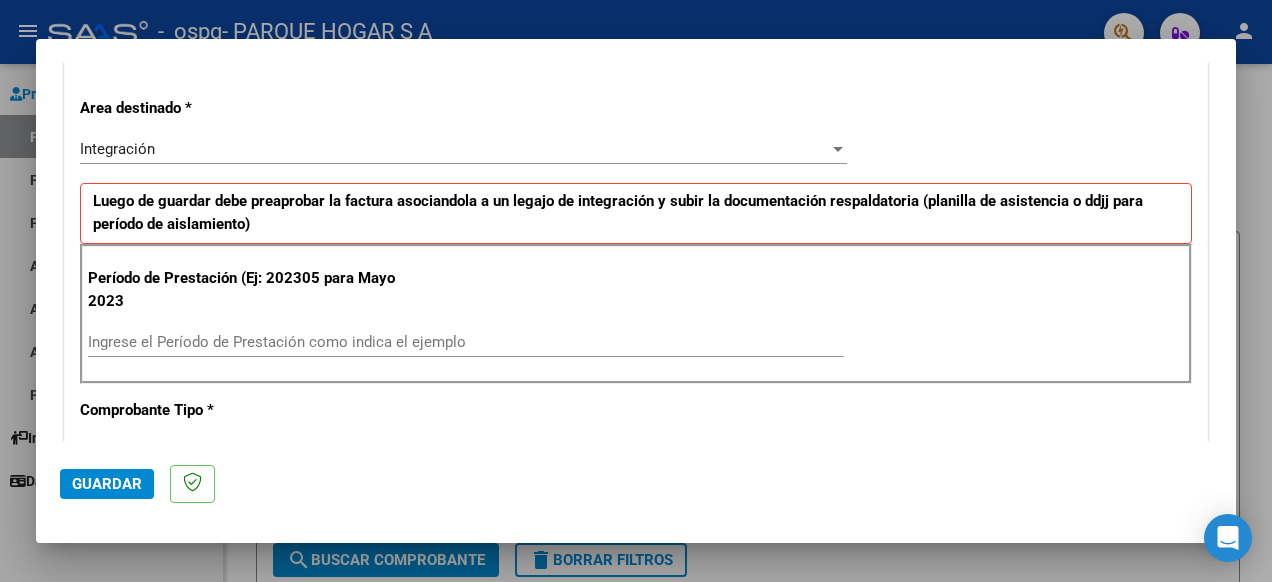 click on "Ingrese el Período de Prestación como indica el ejemplo" at bounding box center (466, 342) 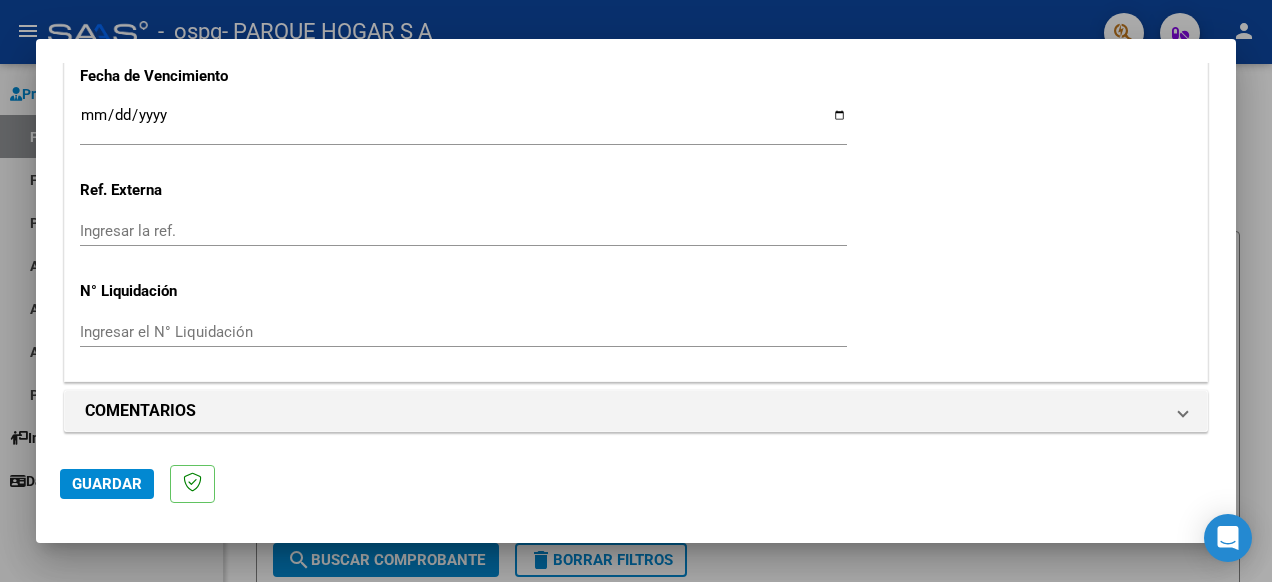 scroll, scrollTop: 1400, scrollLeft: 0, axis: vertical 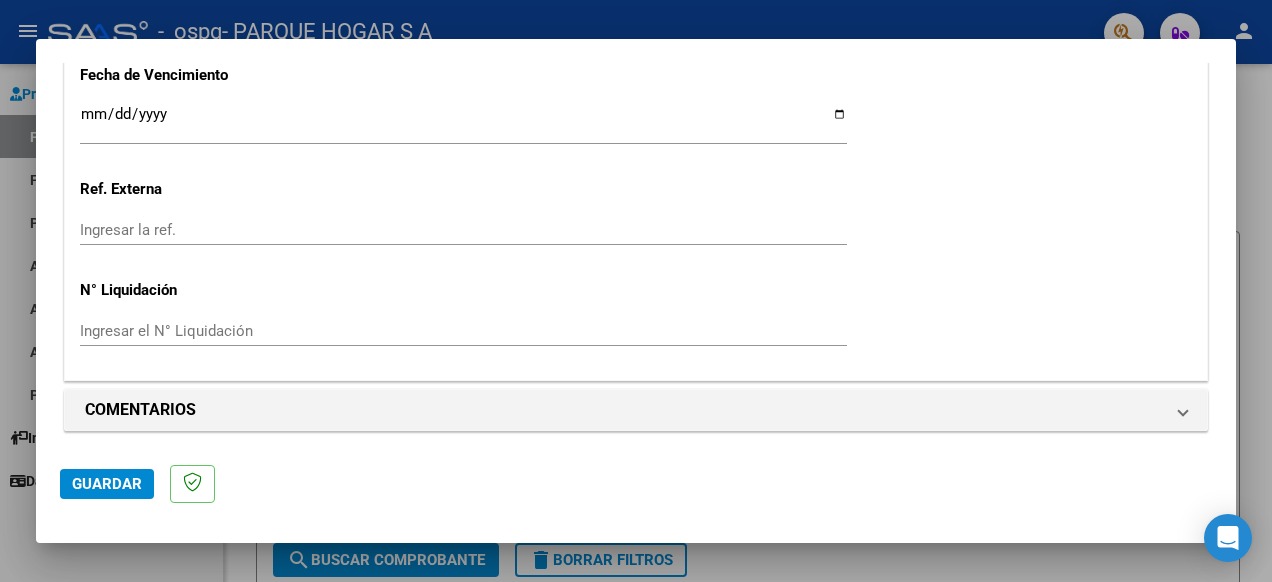 type on "202507" 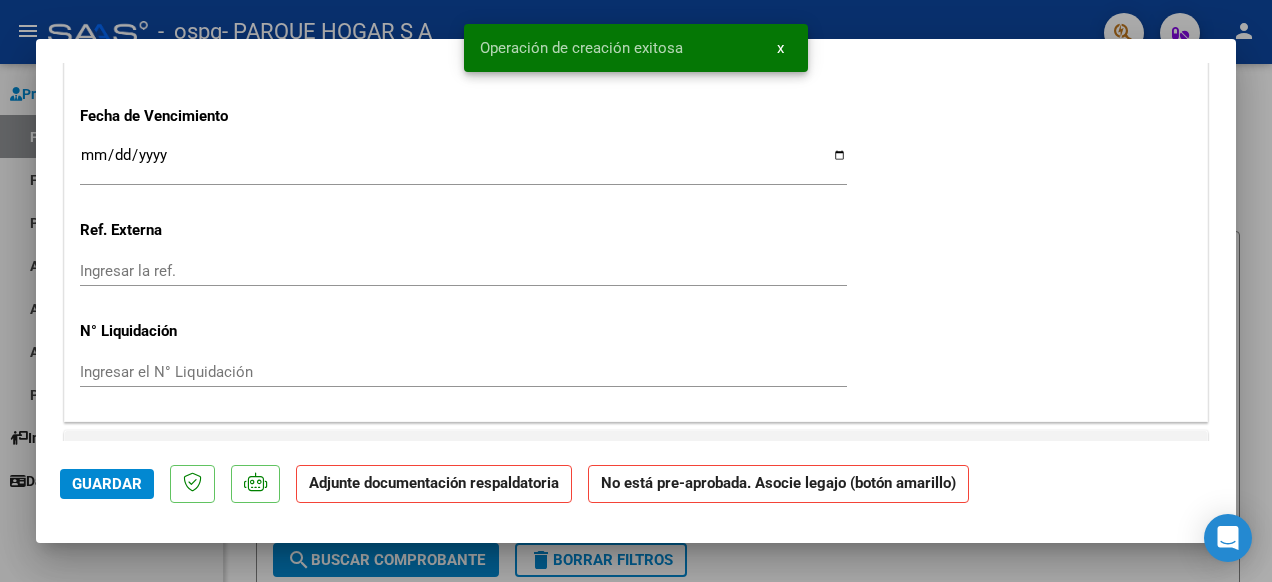 scroll, scrollTop: 1600, scrollLeft: 0, axis: vertical 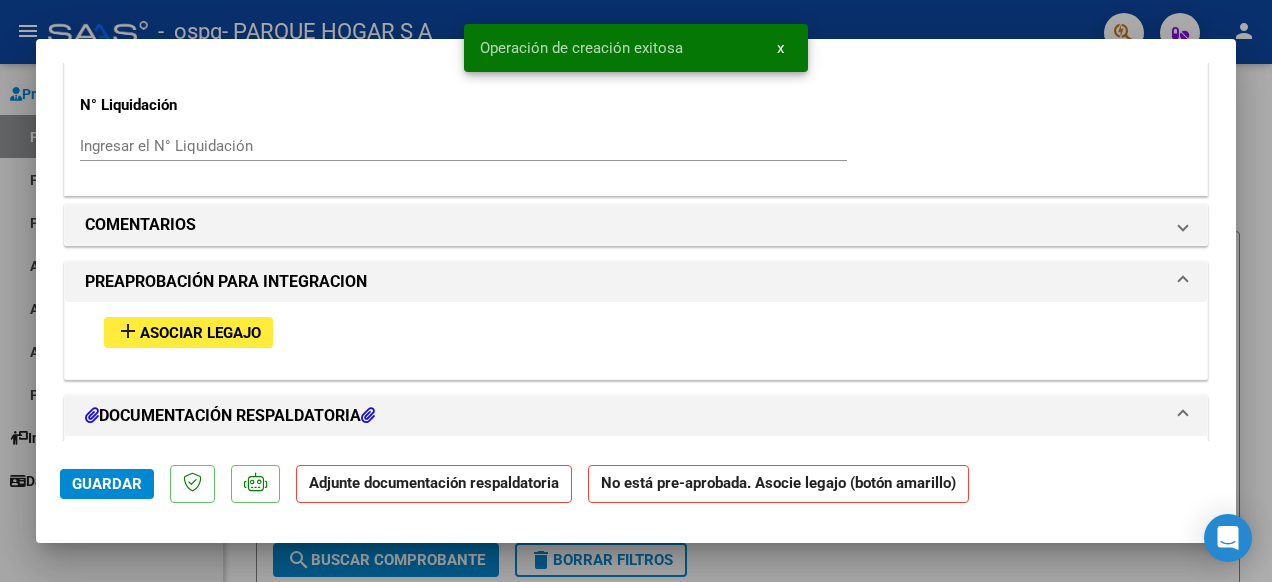 click on "add Asociar Legajo" at bounding box center [188, 332] 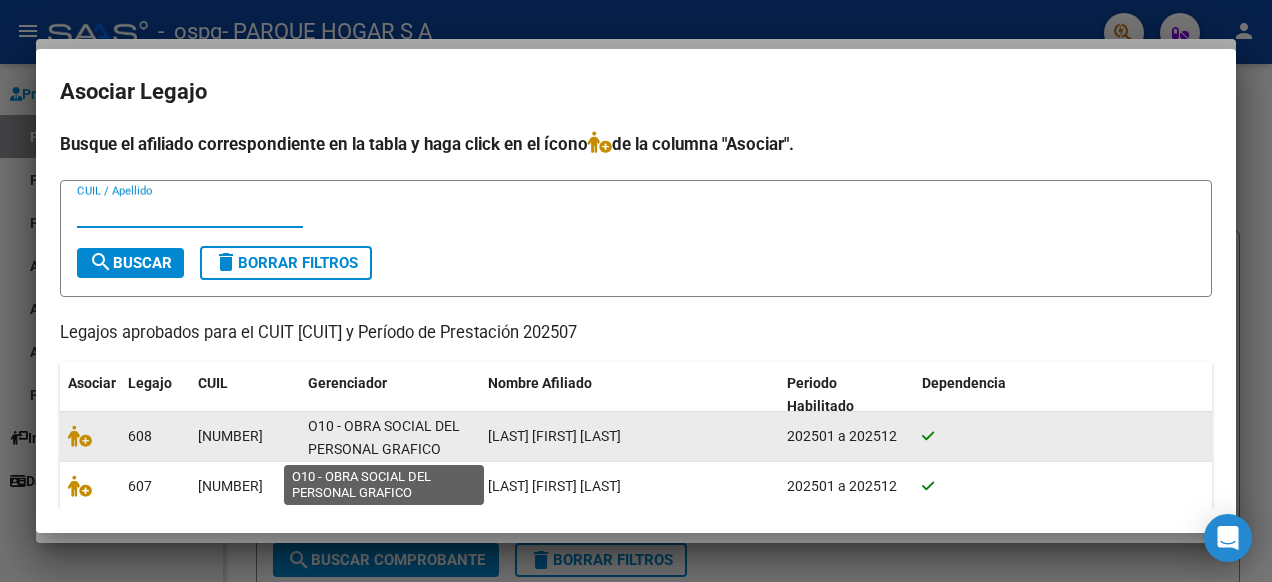 scroll, scrollTop: 3, scrollLeft: 0, axis: vertical 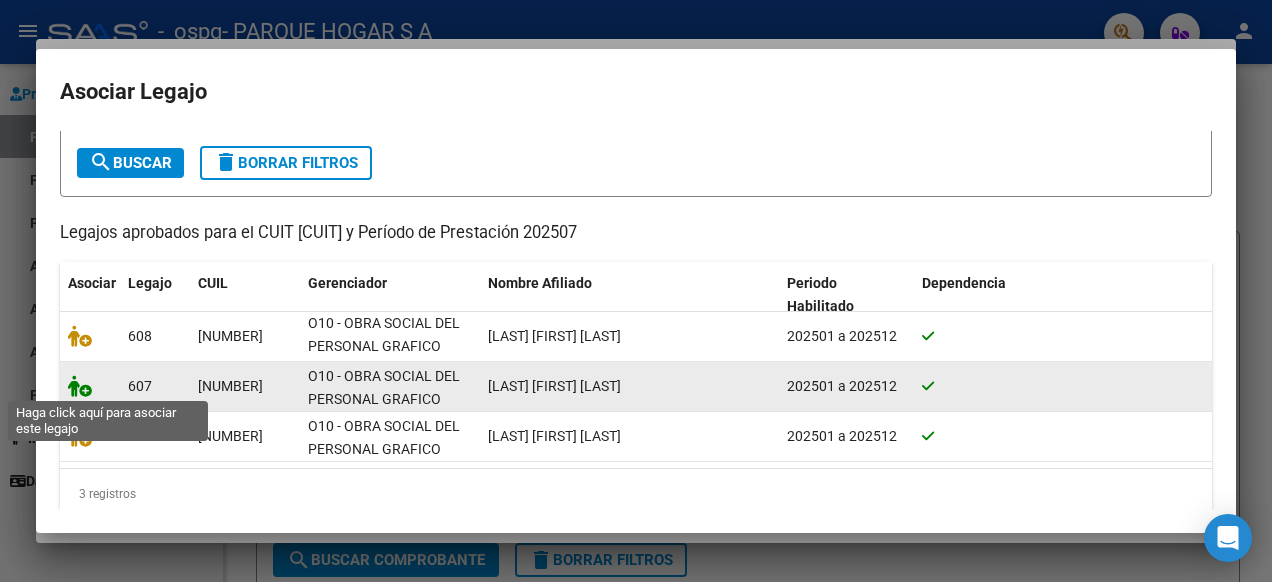 click 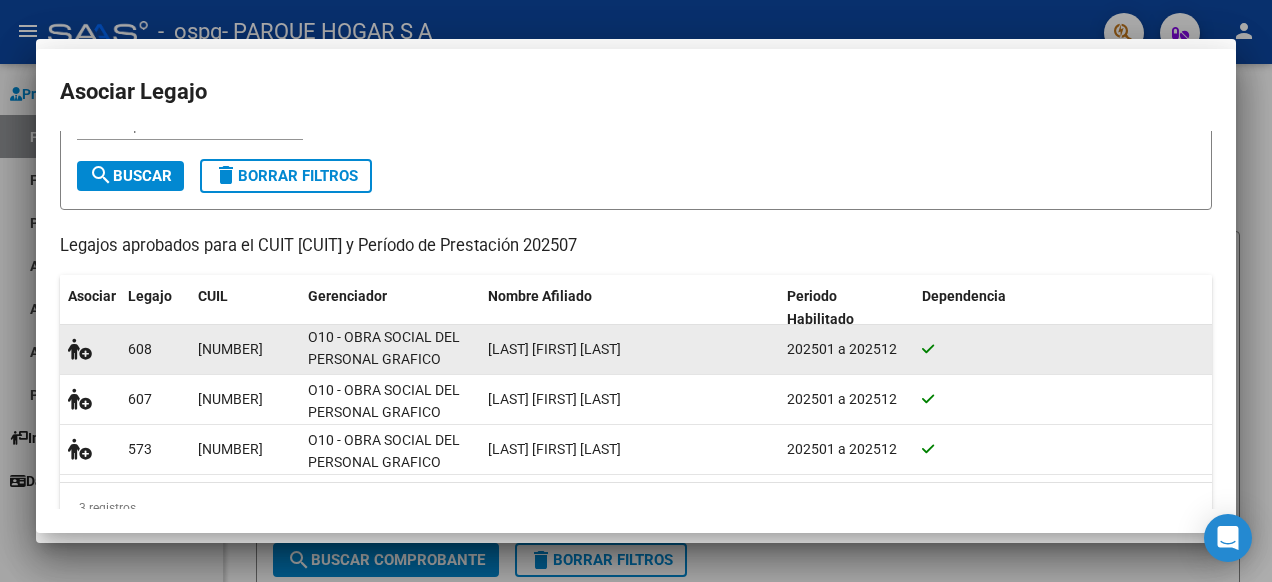 scroll, scrollTop: 1652, scrollLeft: 0, axis: vertical 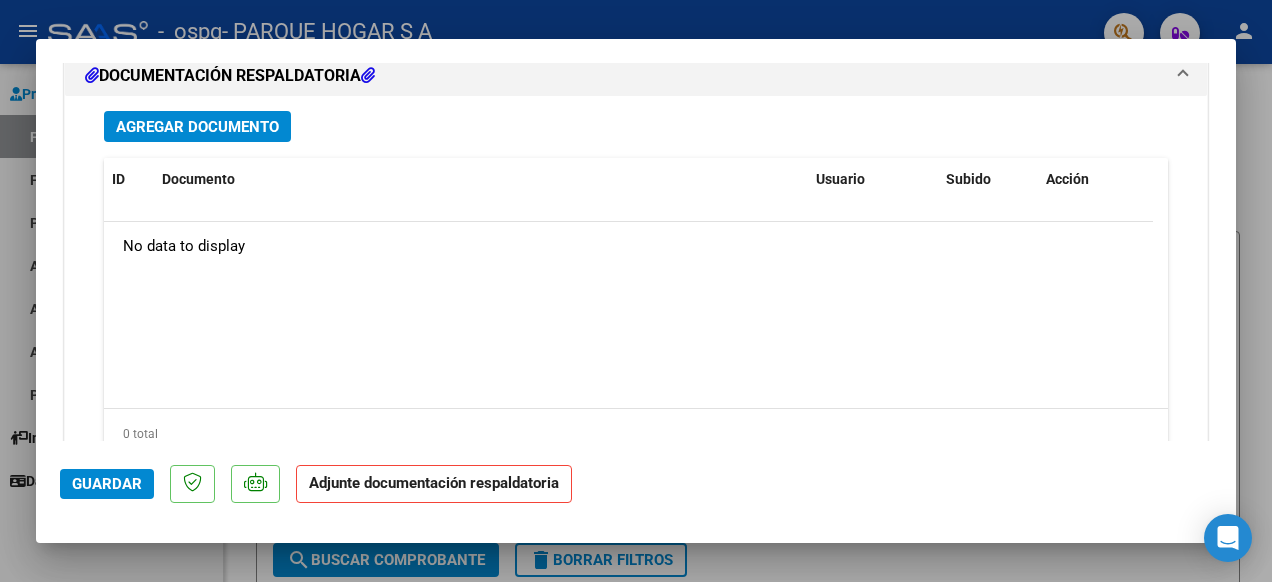 click on "Agregar Documento" at bounding box center [197, 127] 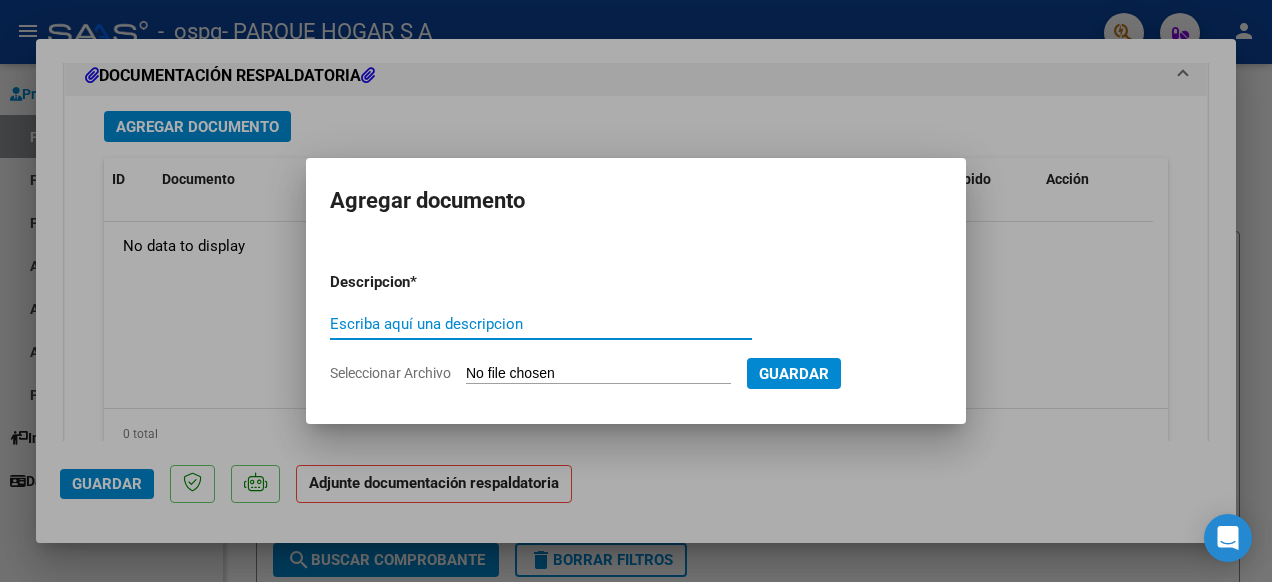 click on "Escriba aquí una descripcion" at bounding box center (541, 324) 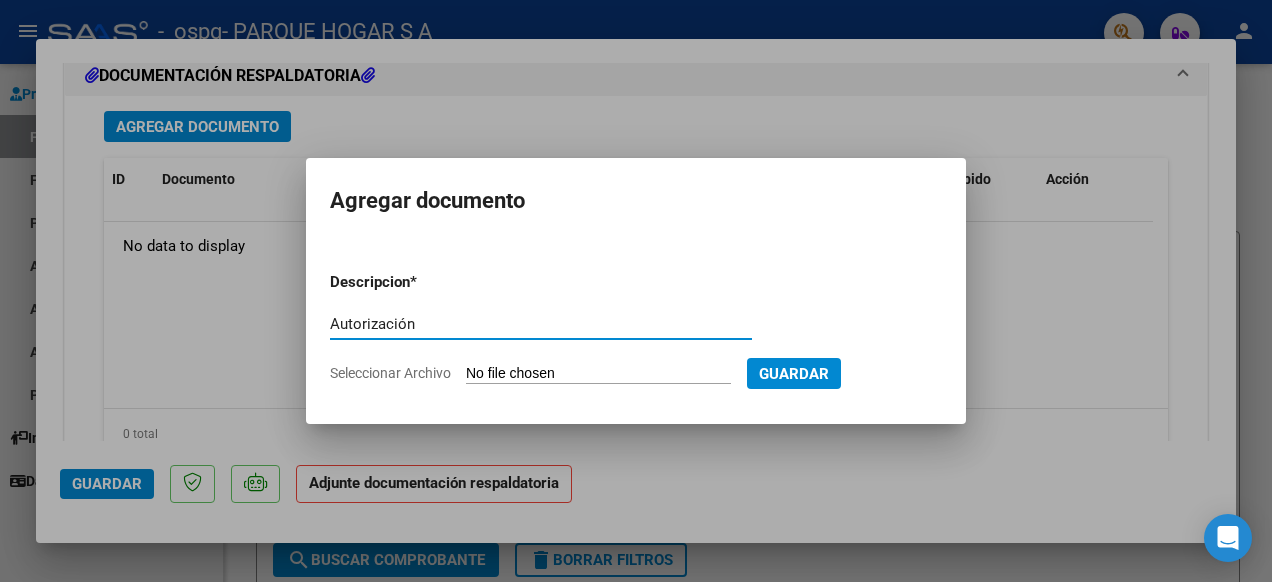 type on "Autorización" 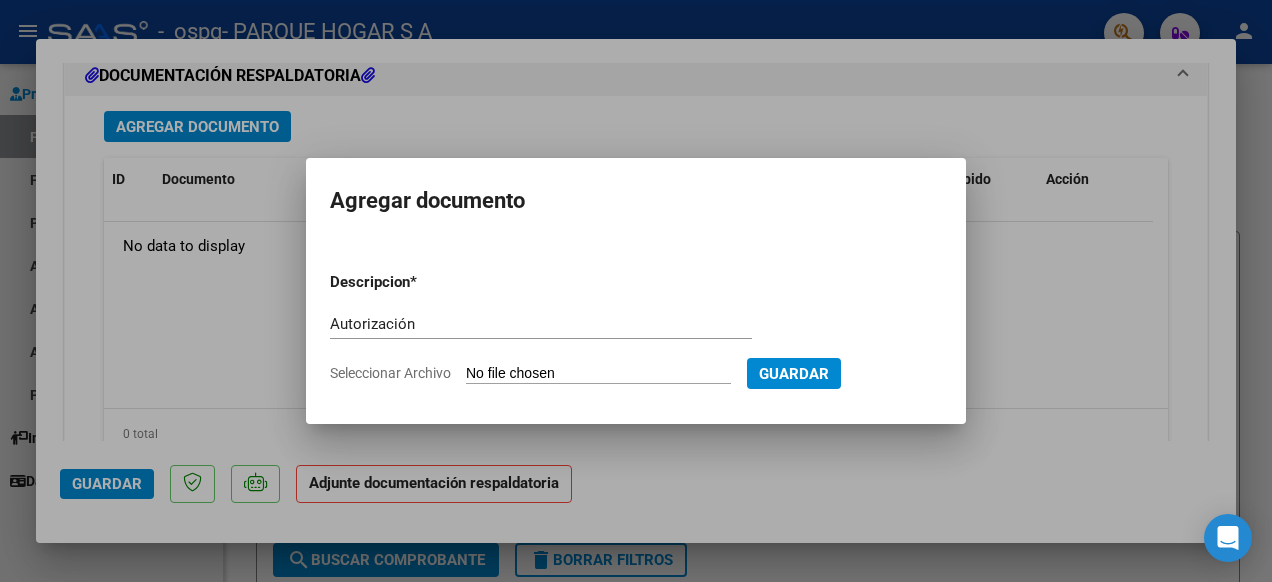 type on "C:\fakepath\2025-07 - [LAST] AUTORIZACION.pdf" 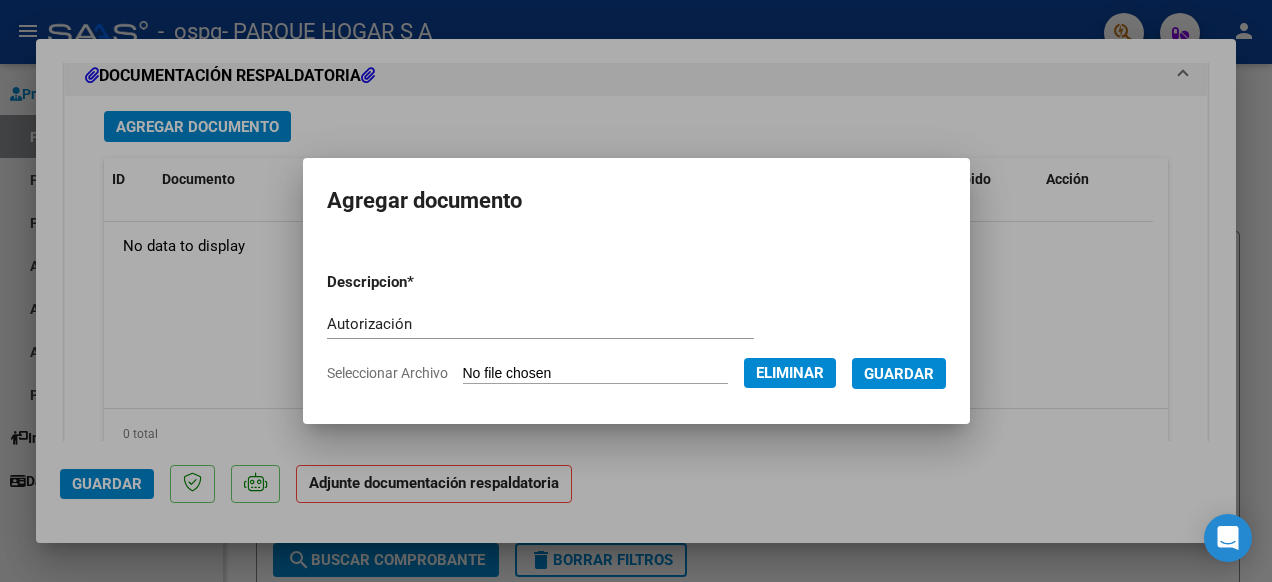 click on "Guardar" at bounding box center (899, 374) 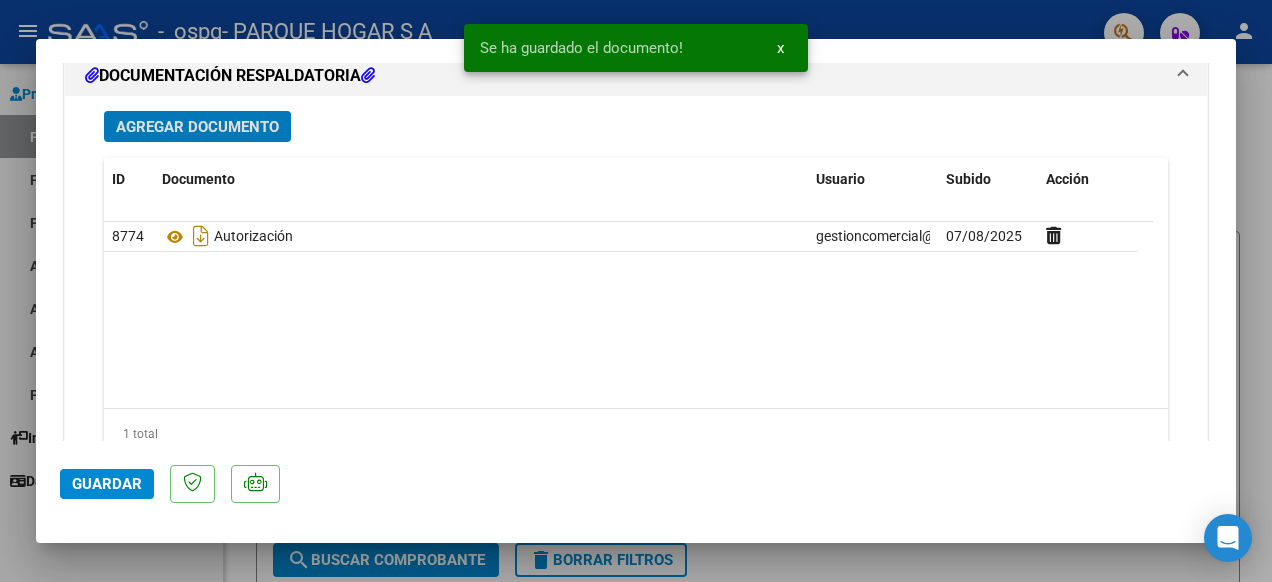 click on "Agregar Documento" at bounding box center [197, 127] 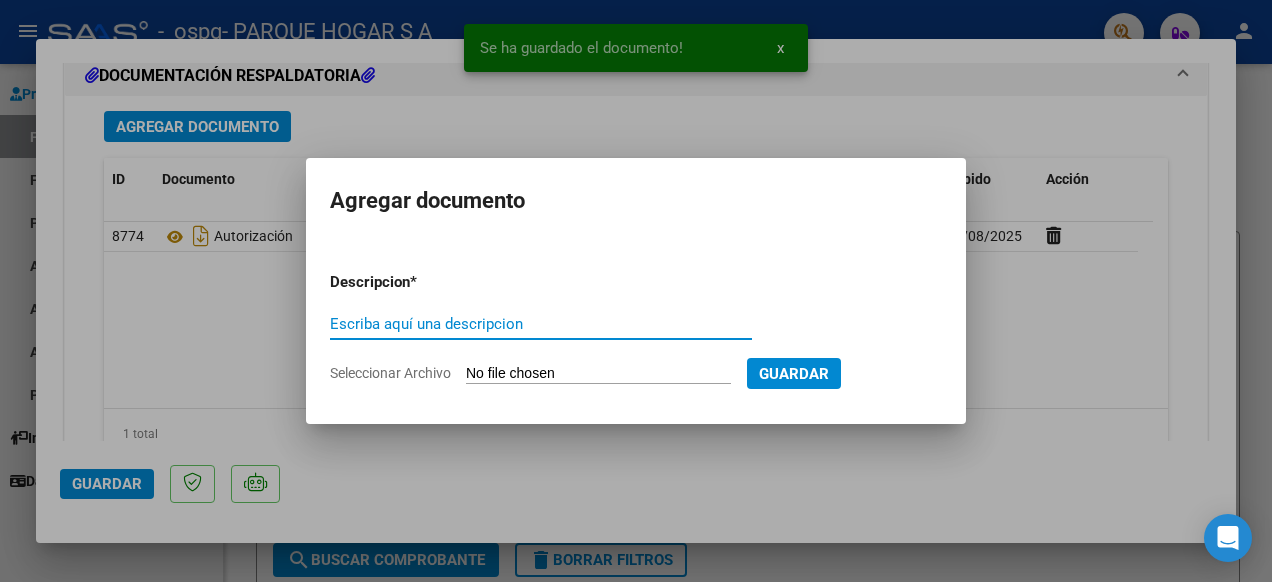 click on "Escriba aquí una descripcion" at bounding box center [541, 324] 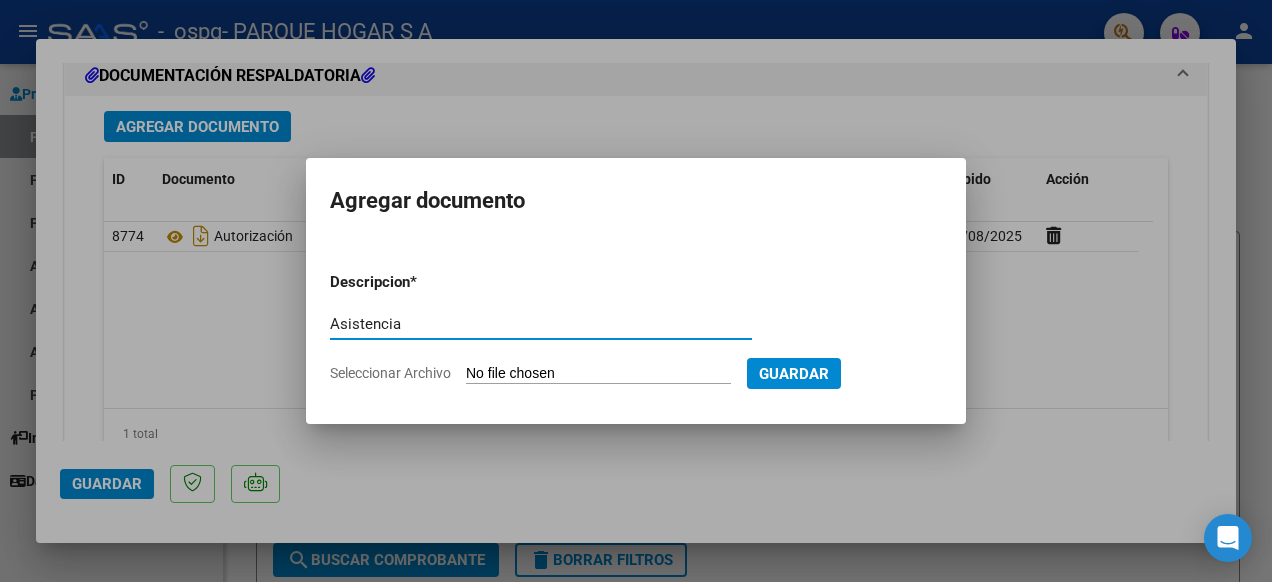 type on "Asistencia" 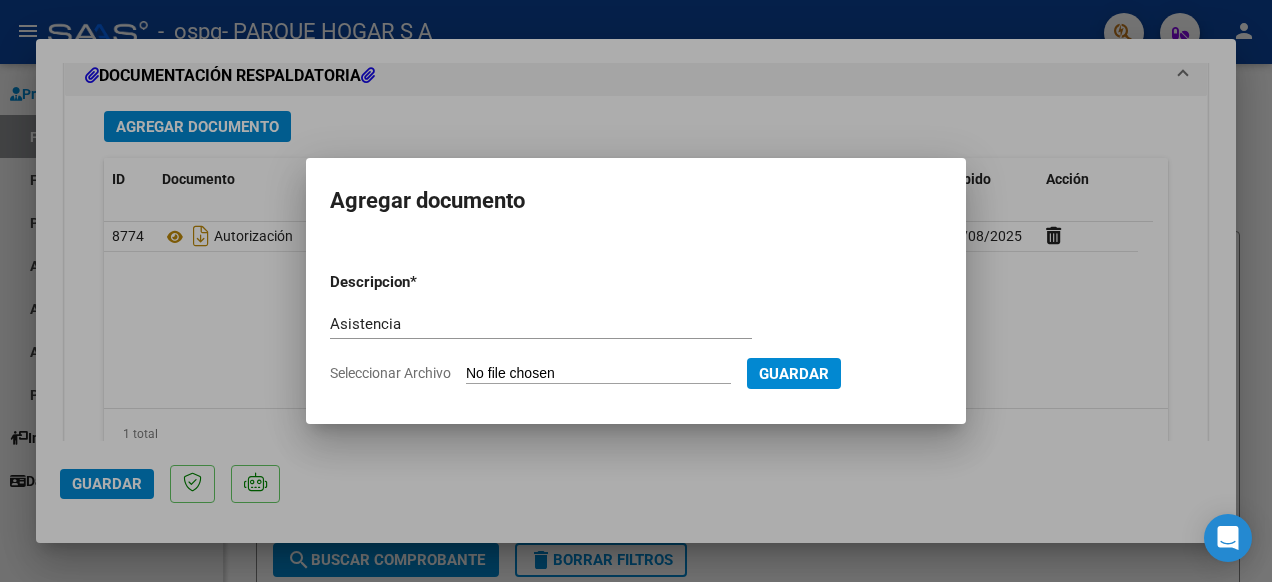 type on "C:\fakepath\2025-07 - [LAST] Asistencia.pdf" 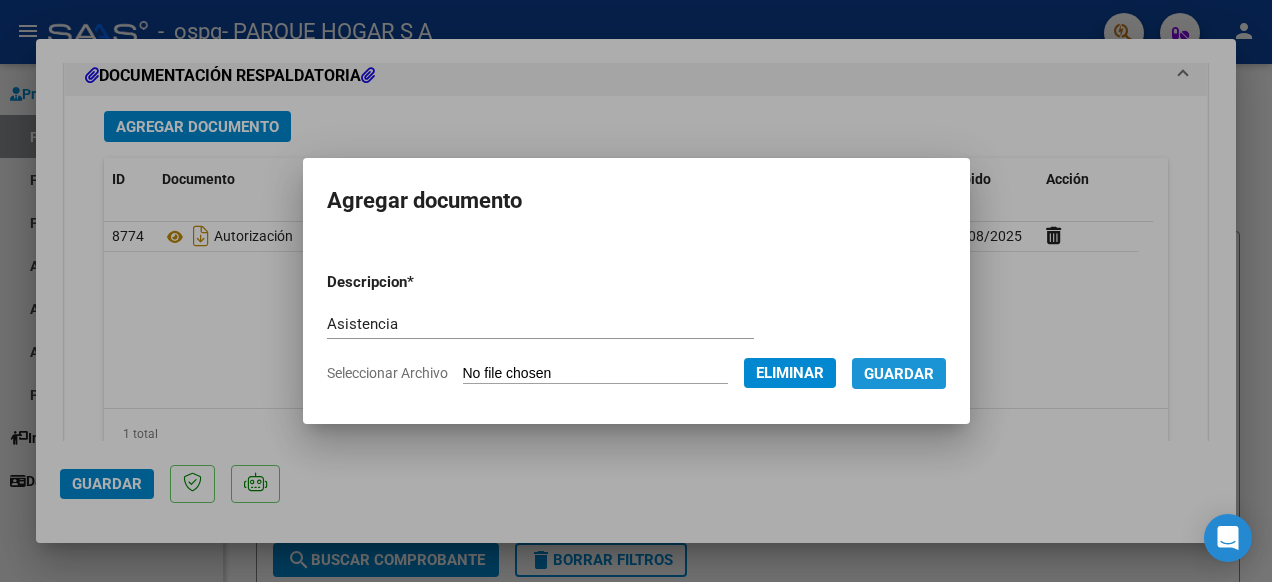 click on "Guardar" at bounding box center (899, 374) 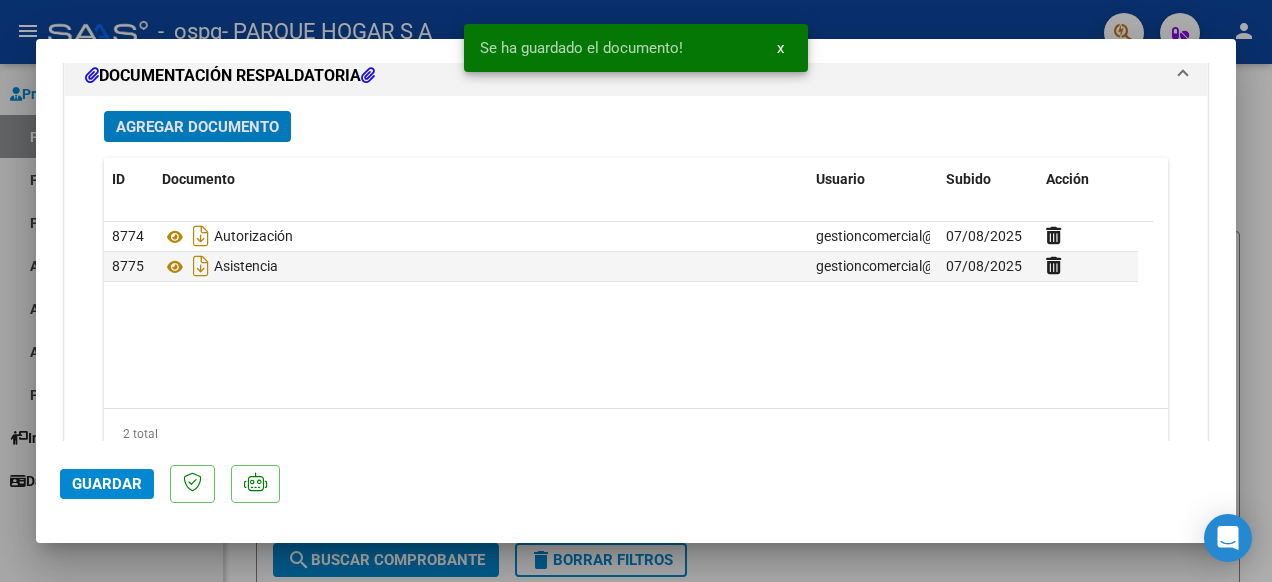 click on "Agregar Documento" at bounding box center (197, 127) 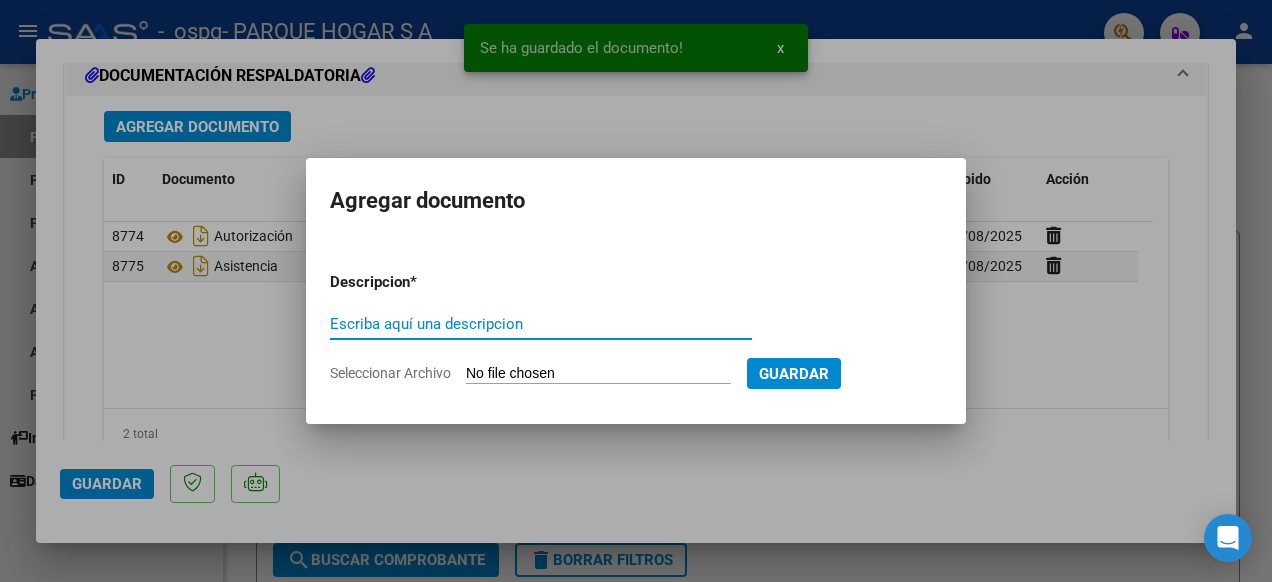 click on "Escriba aquí una descripcion" at bounding box center (541, 324) 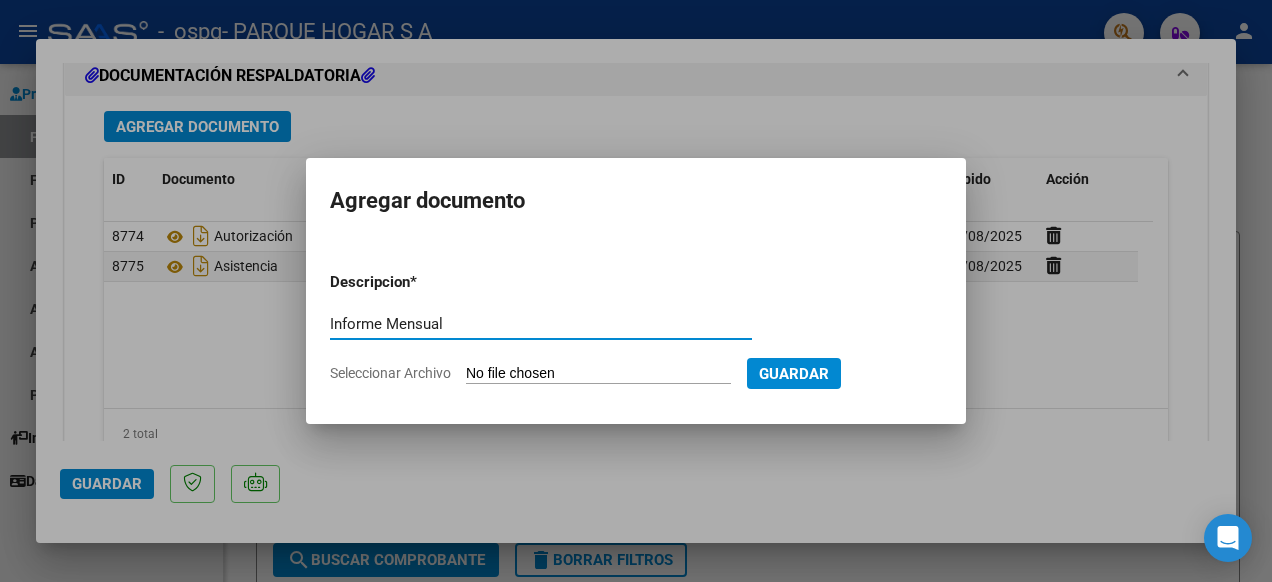 type on "Informe Mensual" 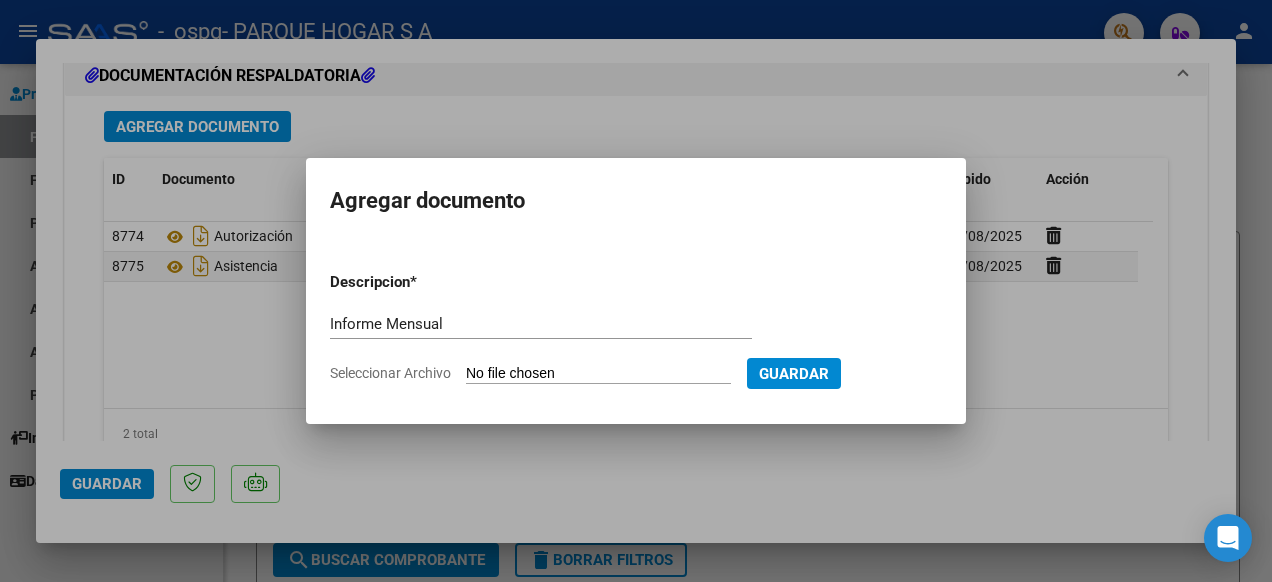 type on "C:\fakepath\2025-07 - [LAST] INFORME MENSUAL.pdf" 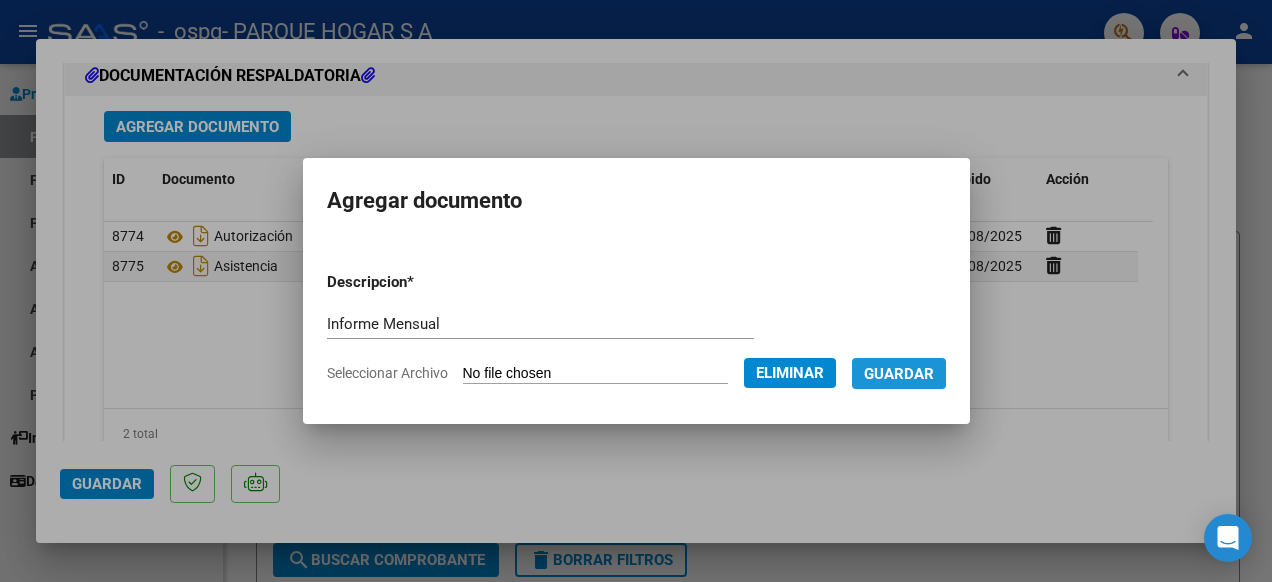 click on "Guardar" at bounding box center [899, 374] 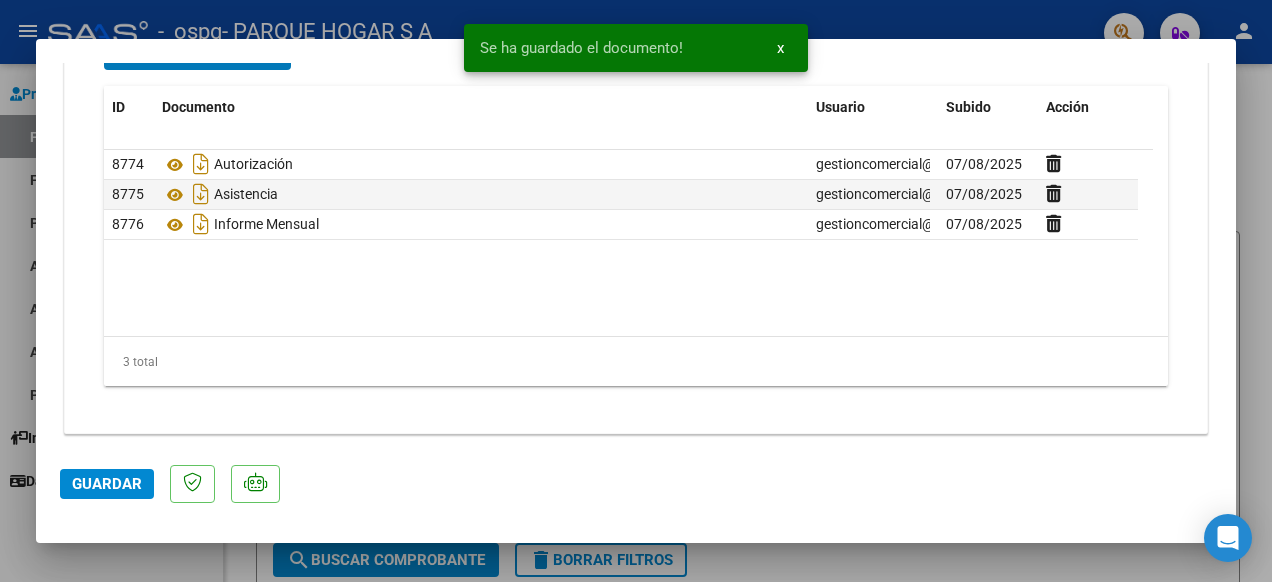scroll, scrollTop: 2324, scrollLeft: 0, axis: vertical 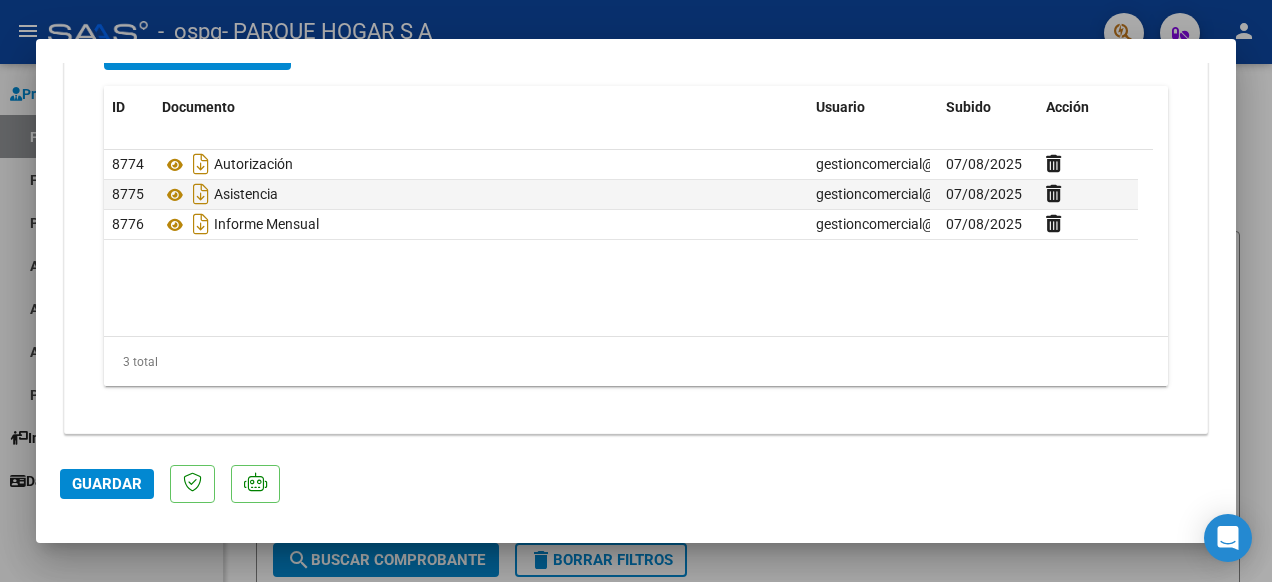 click on "Guardar" 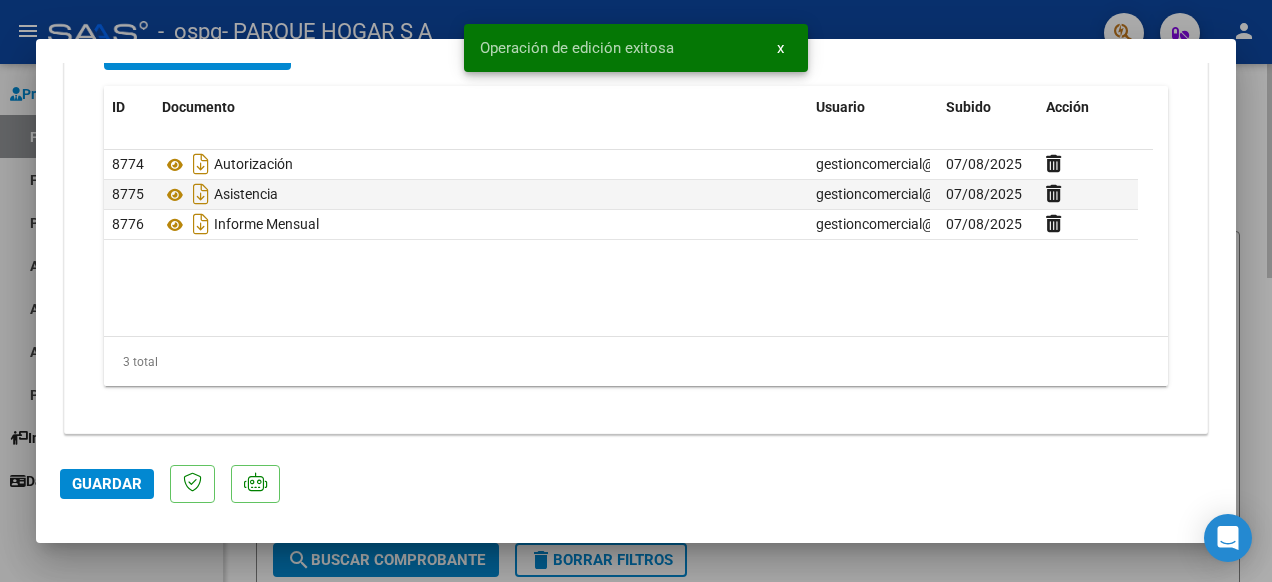 click at bounding box center (636, 291) 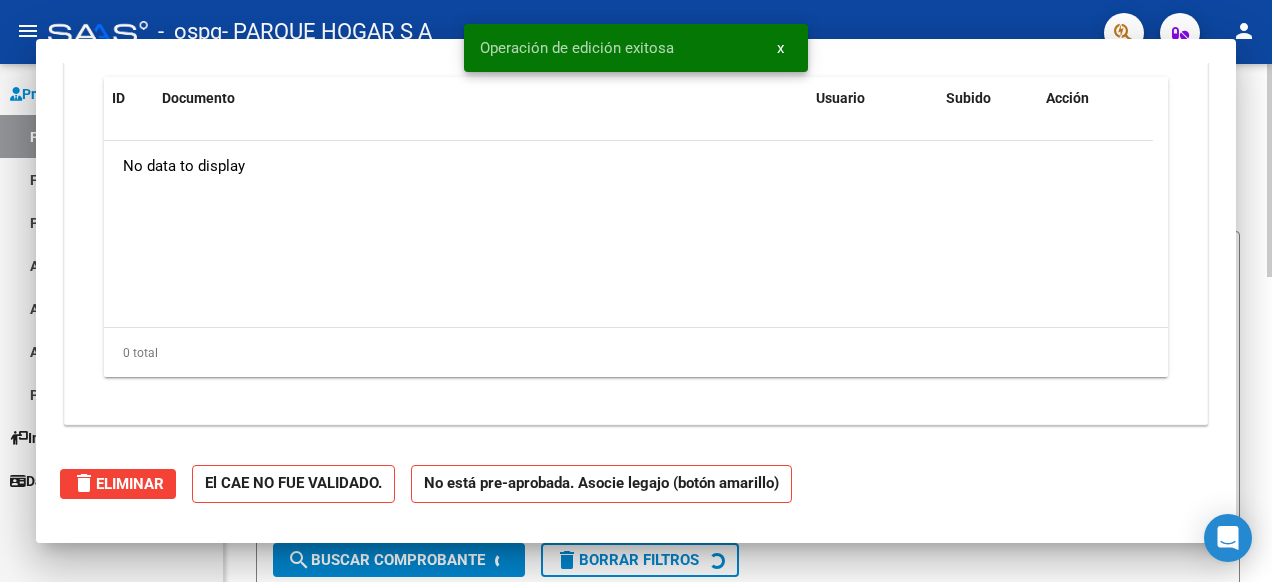 scroll, scrollTop: 0, scrollLeft: 0, axis: both 